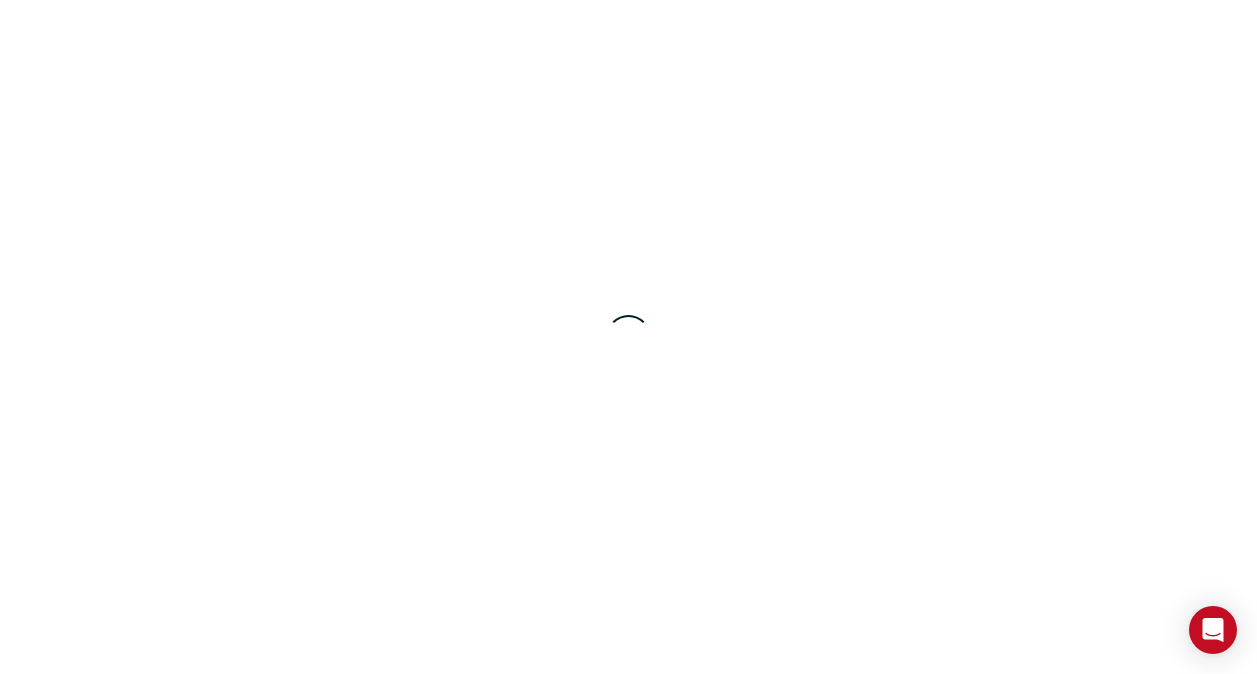 scroll, scrollTop: 0, scrollLeft: 0, axis: both 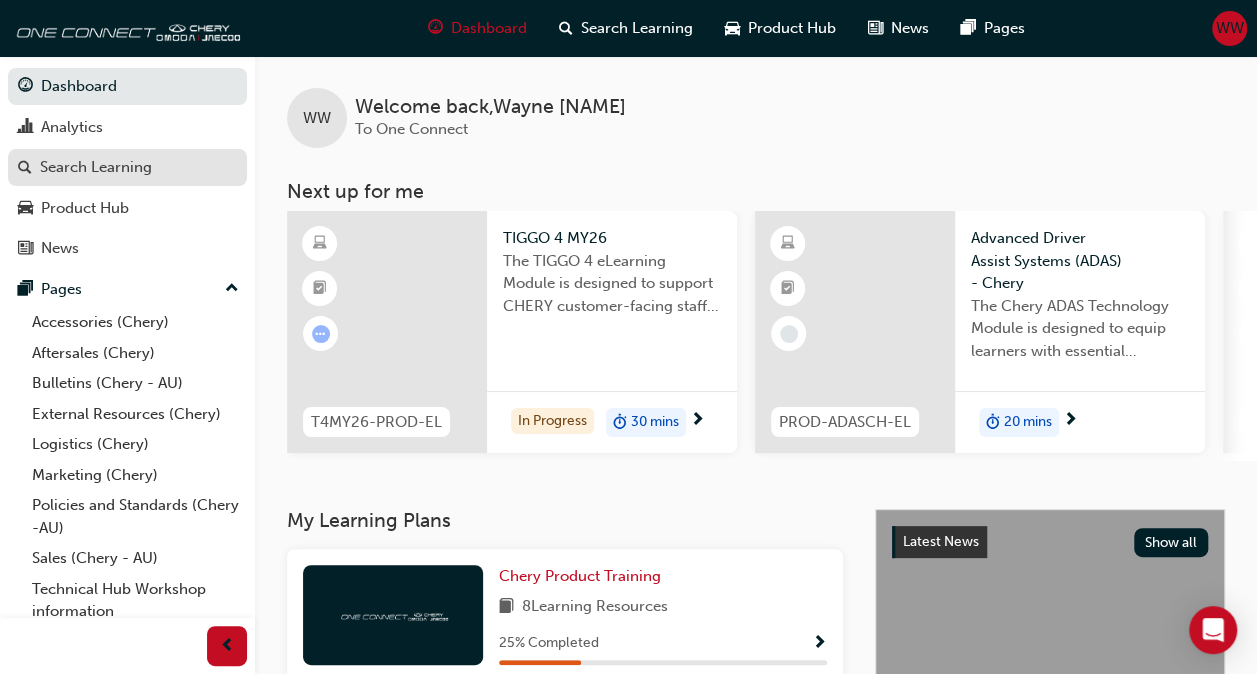 click on "Search Learning" at bounding box center (96, 167) 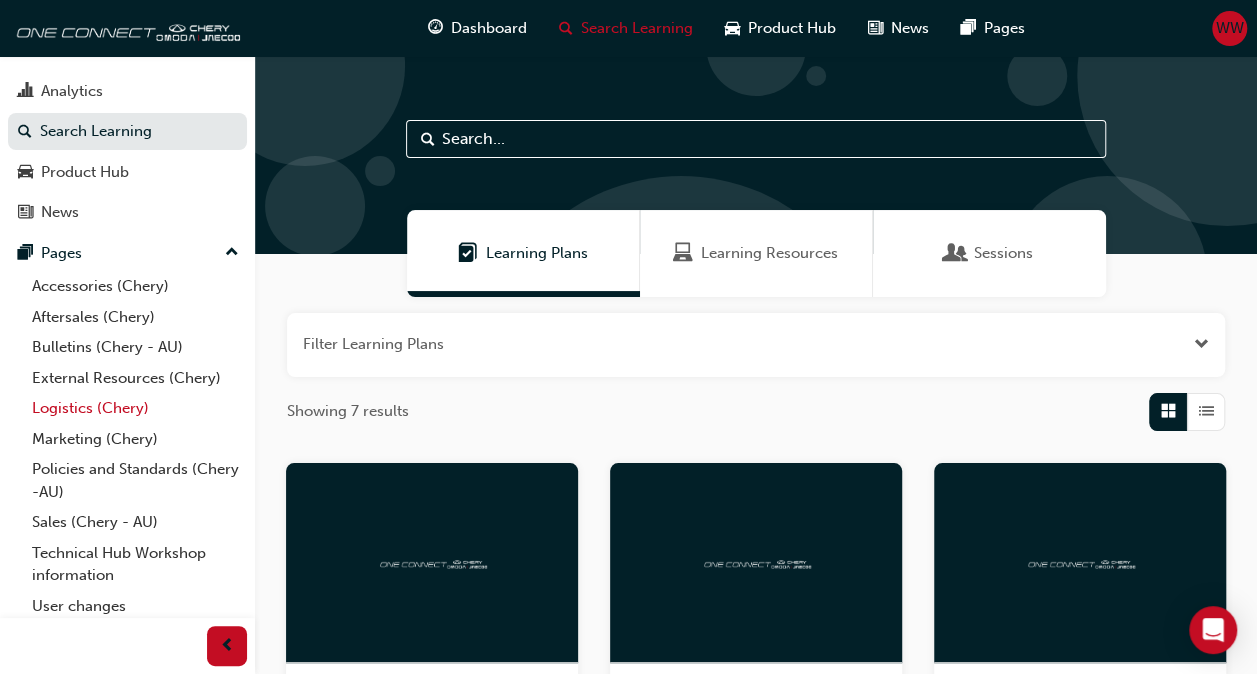 scroll, scrollTop: 70, scrollLeft: 0, axis: vertical 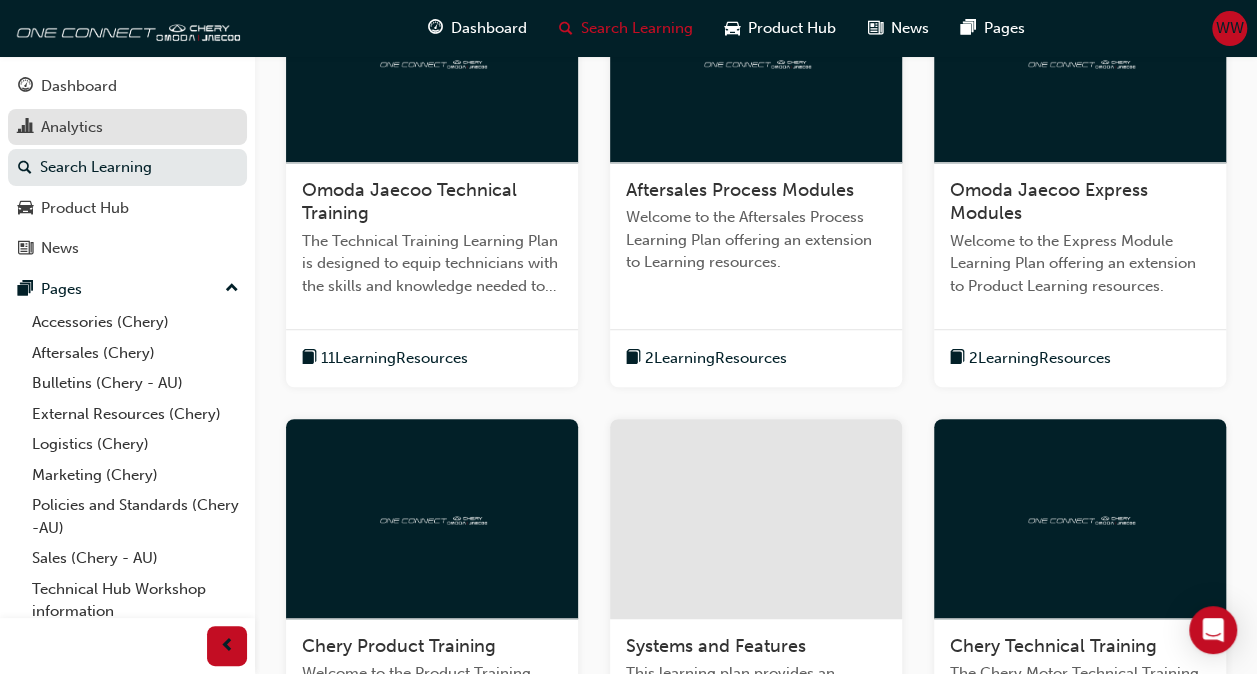 click on "Analytics" at bounding box center [127, 127] 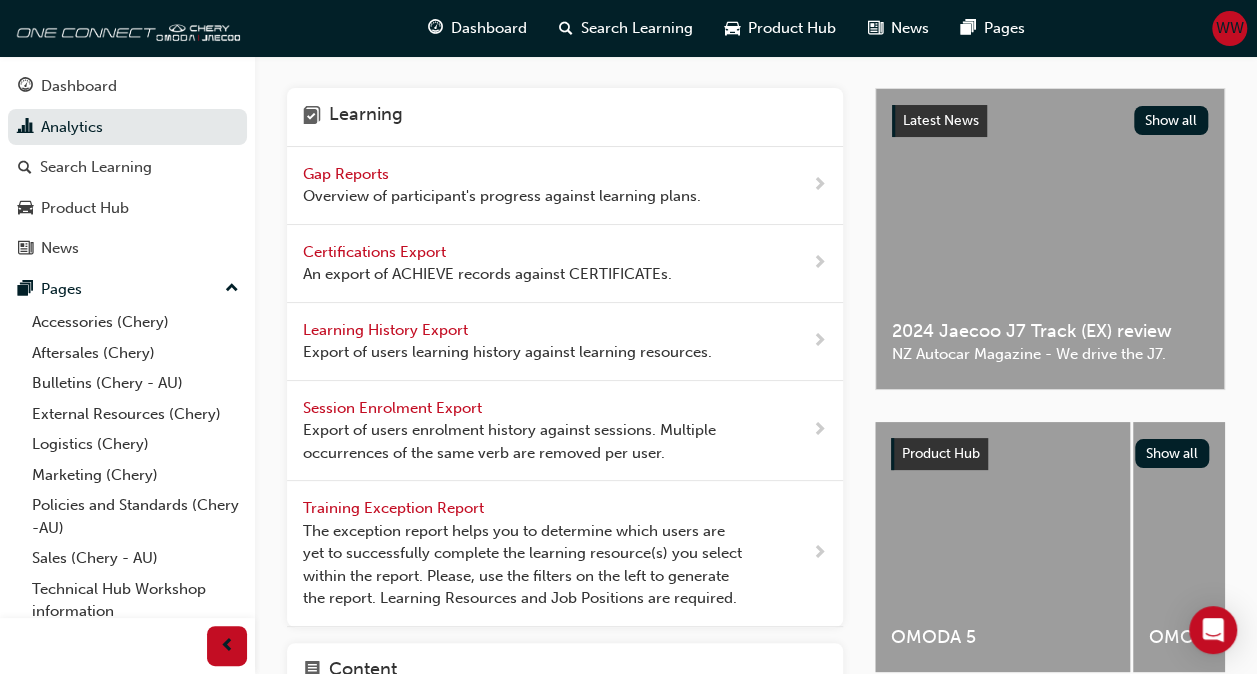 click on "Learning History Export   Export of users learning history against learning resources." at bounding box center (507, 341) 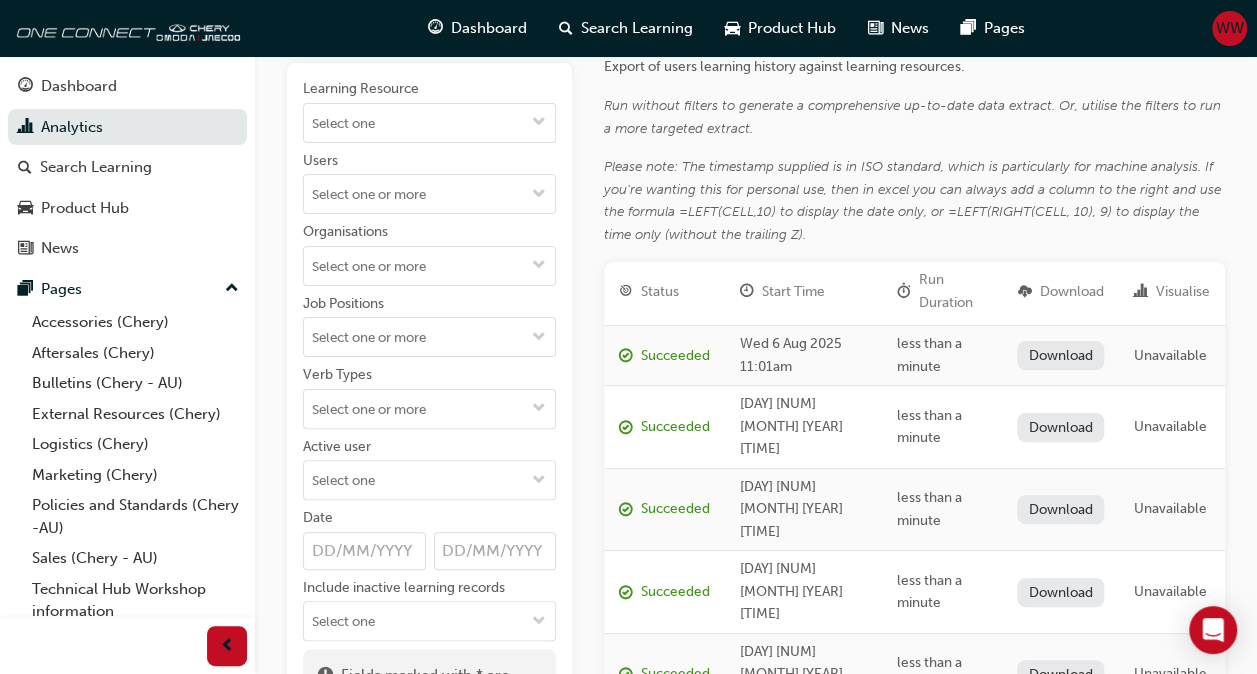 scroll, scrollTop: 200, scrollLeft: 0, axis: vertical 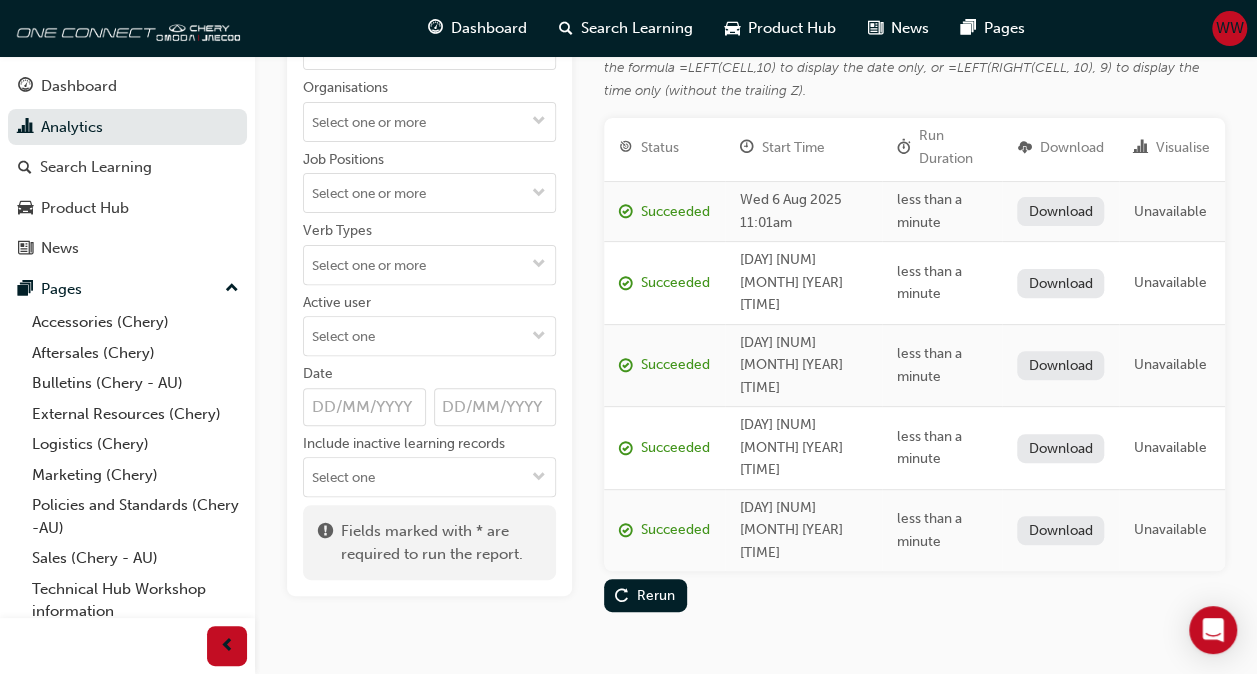 click on "Date" at bounding box center (364, 407) 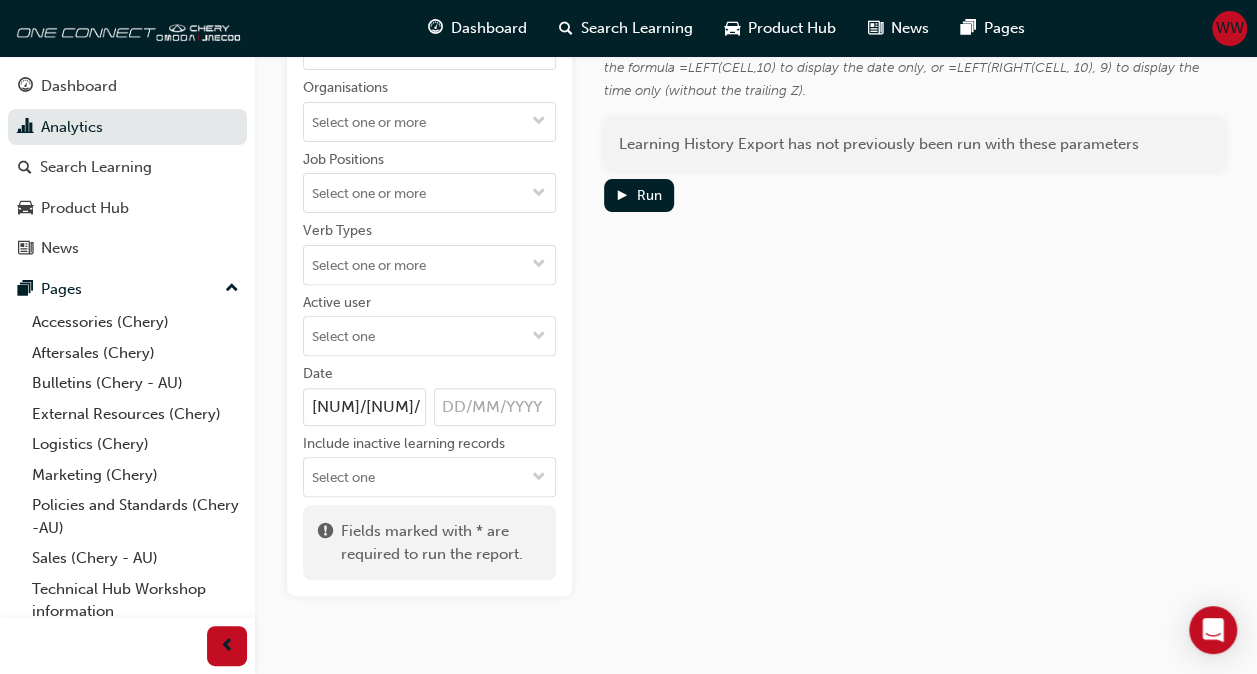 type on "[NUM]/[NUM]/[YEAR]" 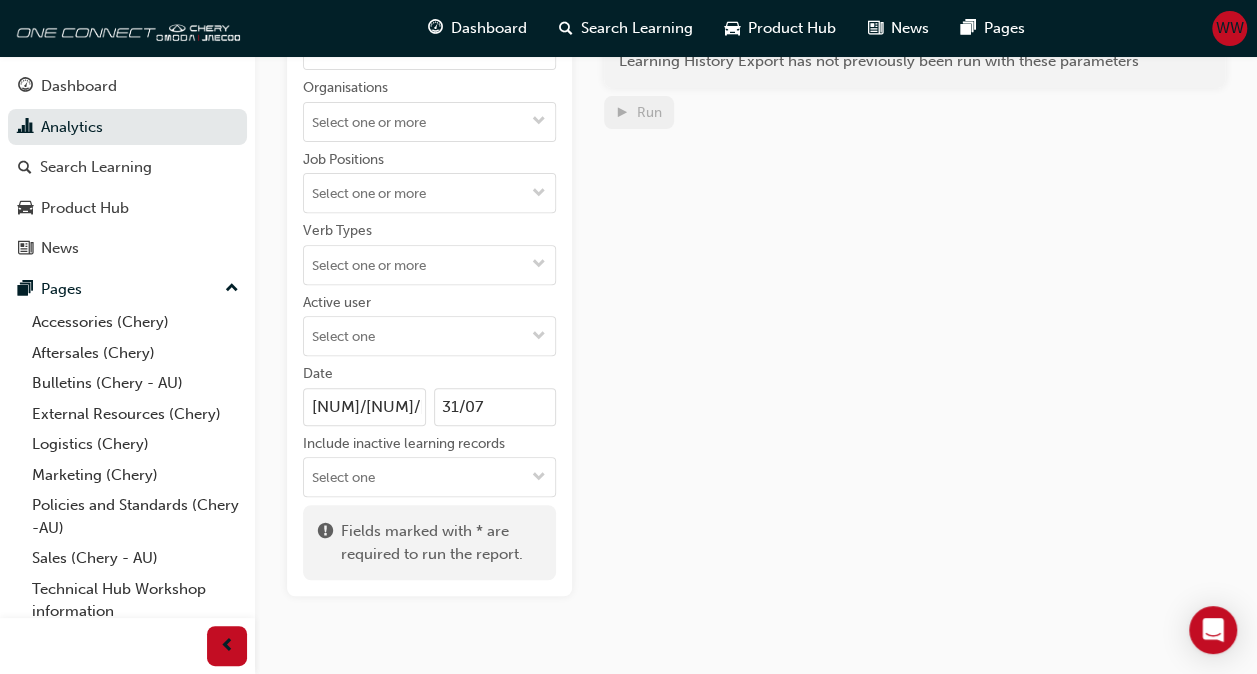 scroll, scrollTop: 200, scrollLeft: 0, axis: vertical 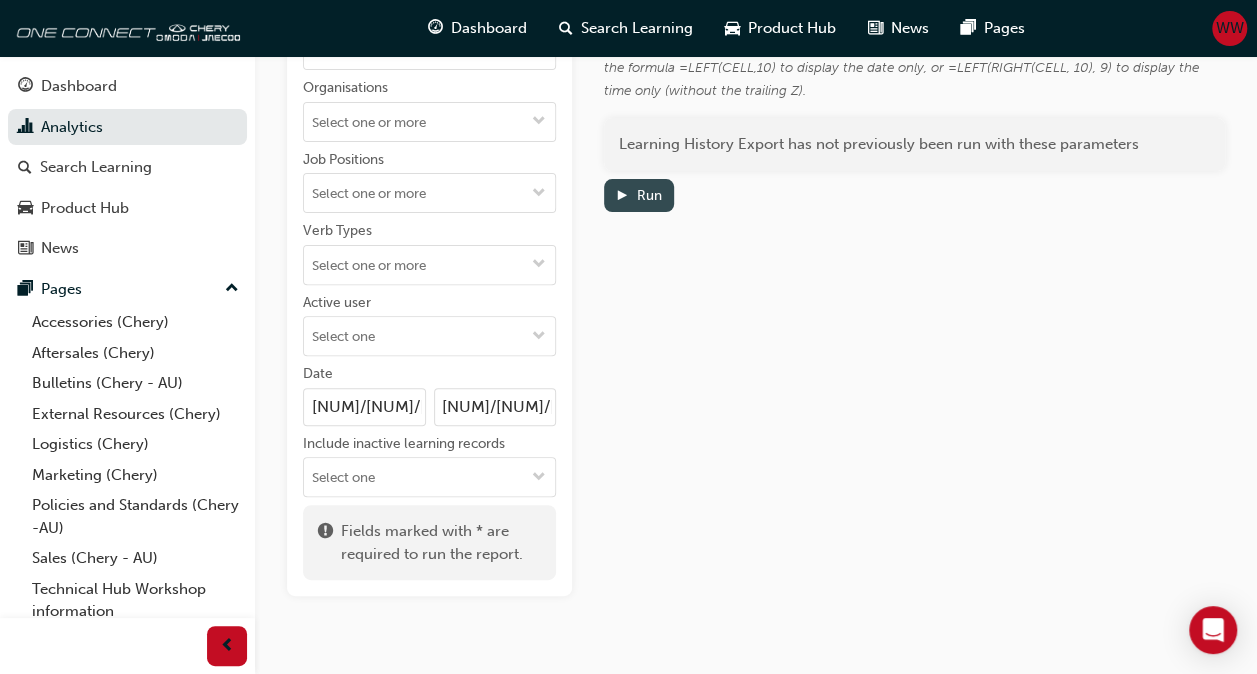 type on "[NUM]/[NUM]/[YEAR]" 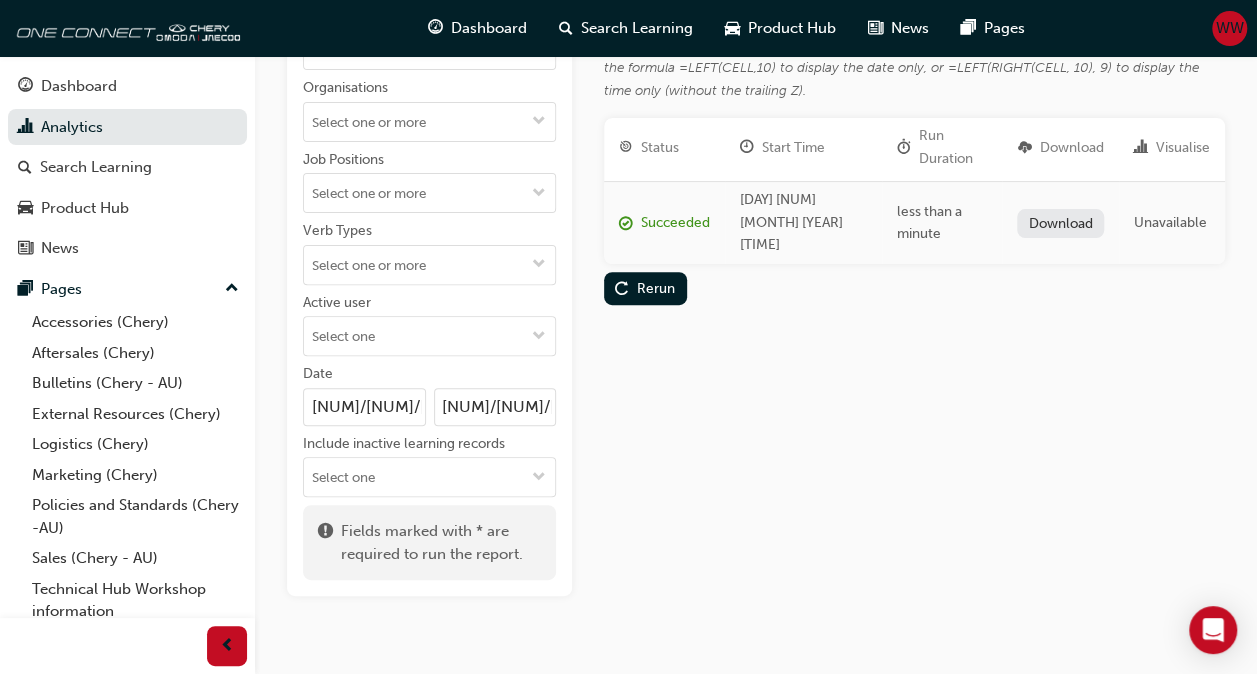 click on "Download" at bounding box center [1060, 223] 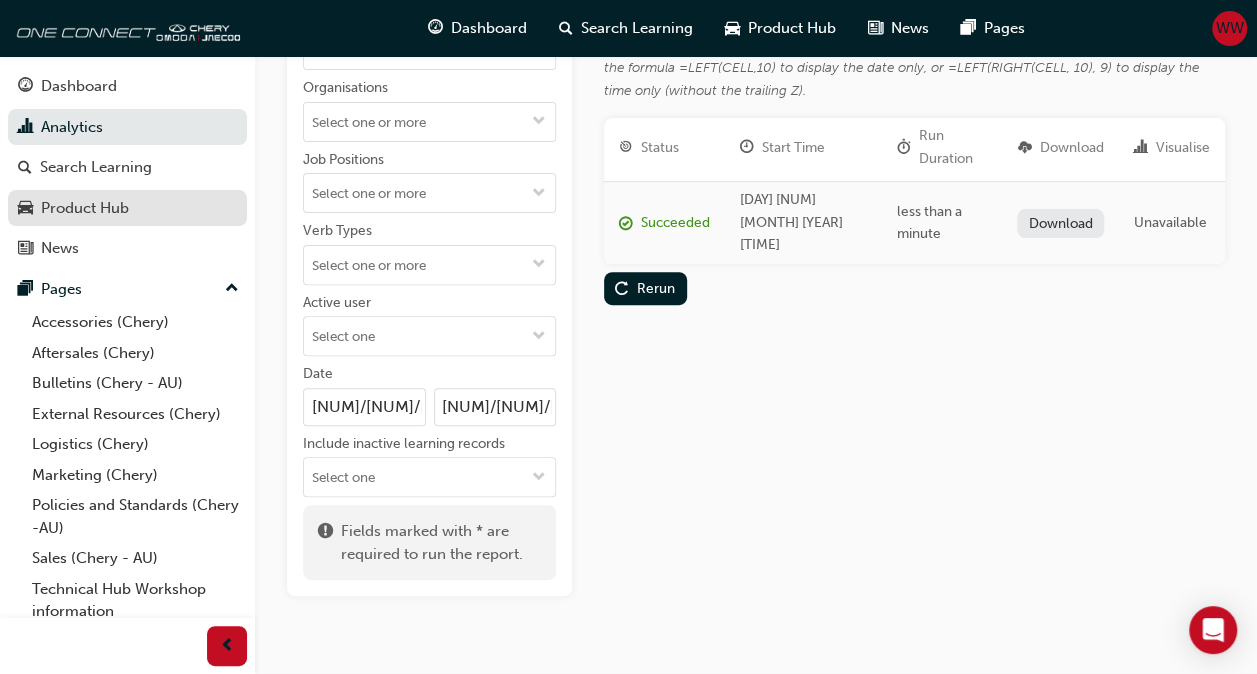 click on "Product Hub" at bounding box center [85, 208] 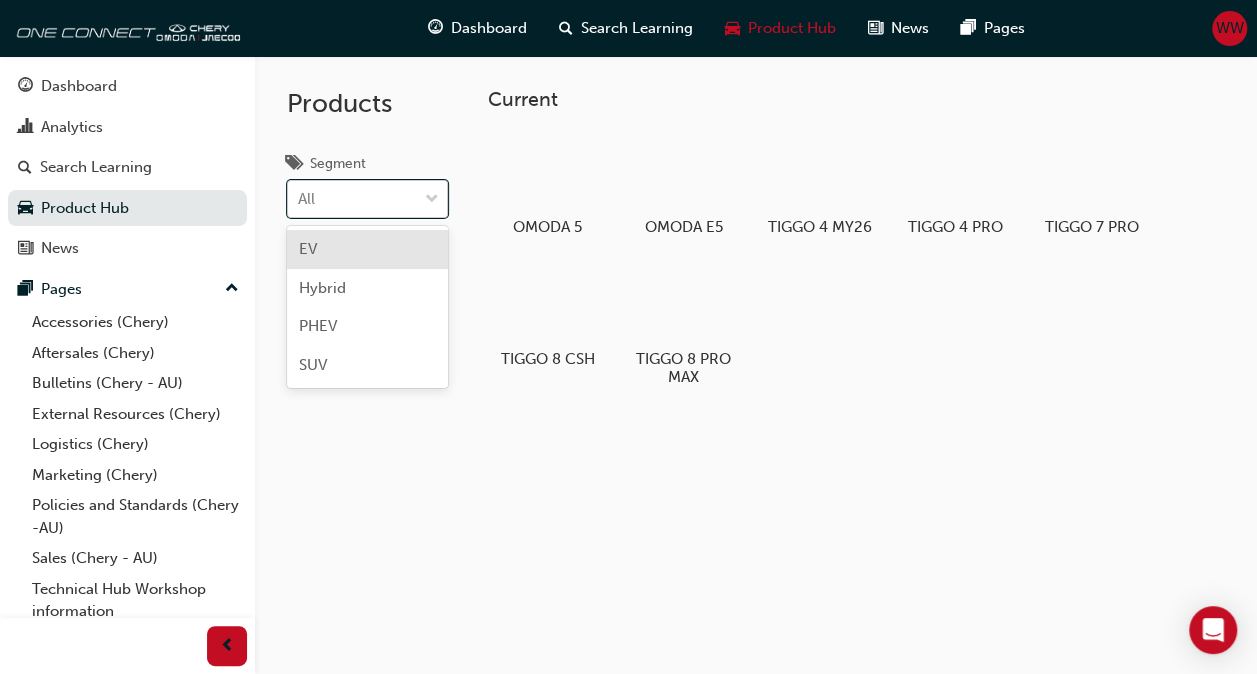 click on "All" at bounding box center (367, 199) 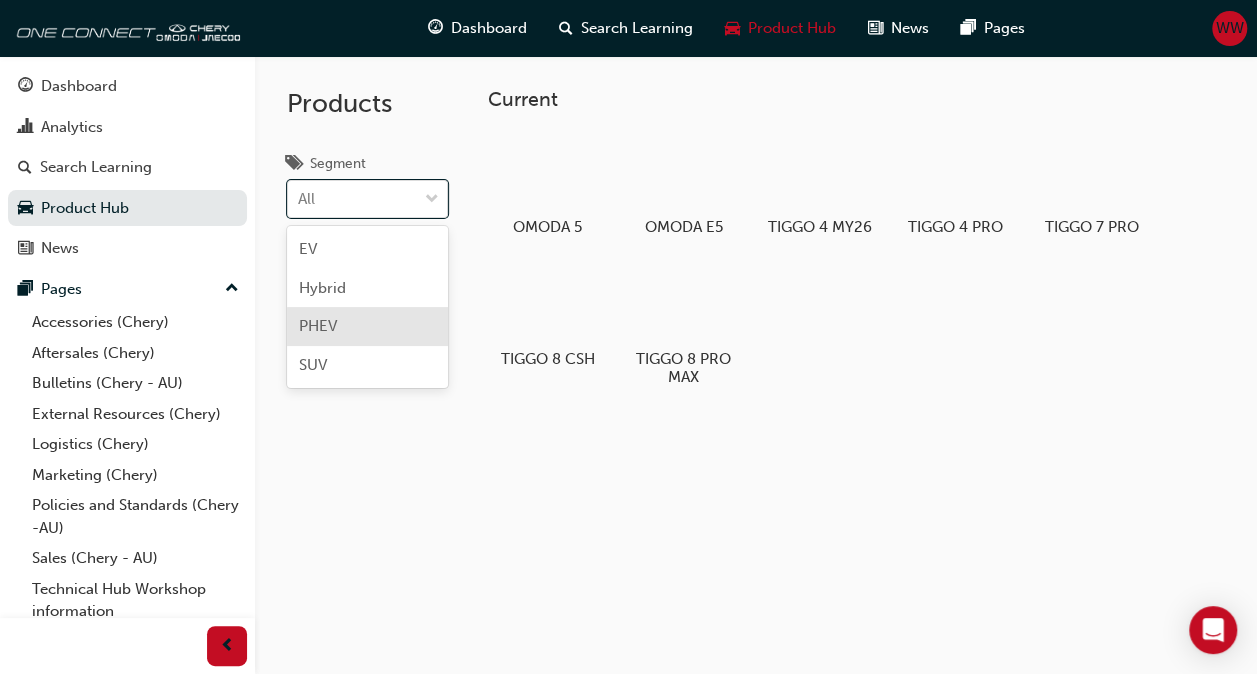 click on "PHEV" at bounding box center [367, 326] 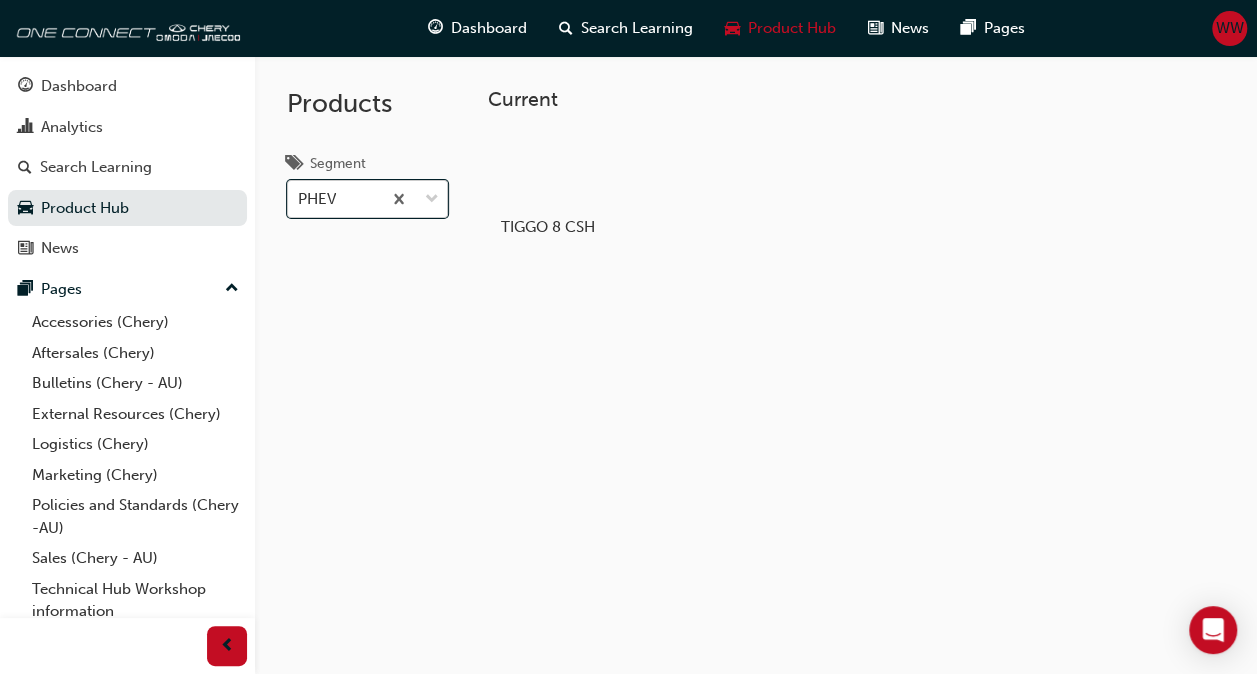 click on "PHEV" at bounding box center [334, 199] 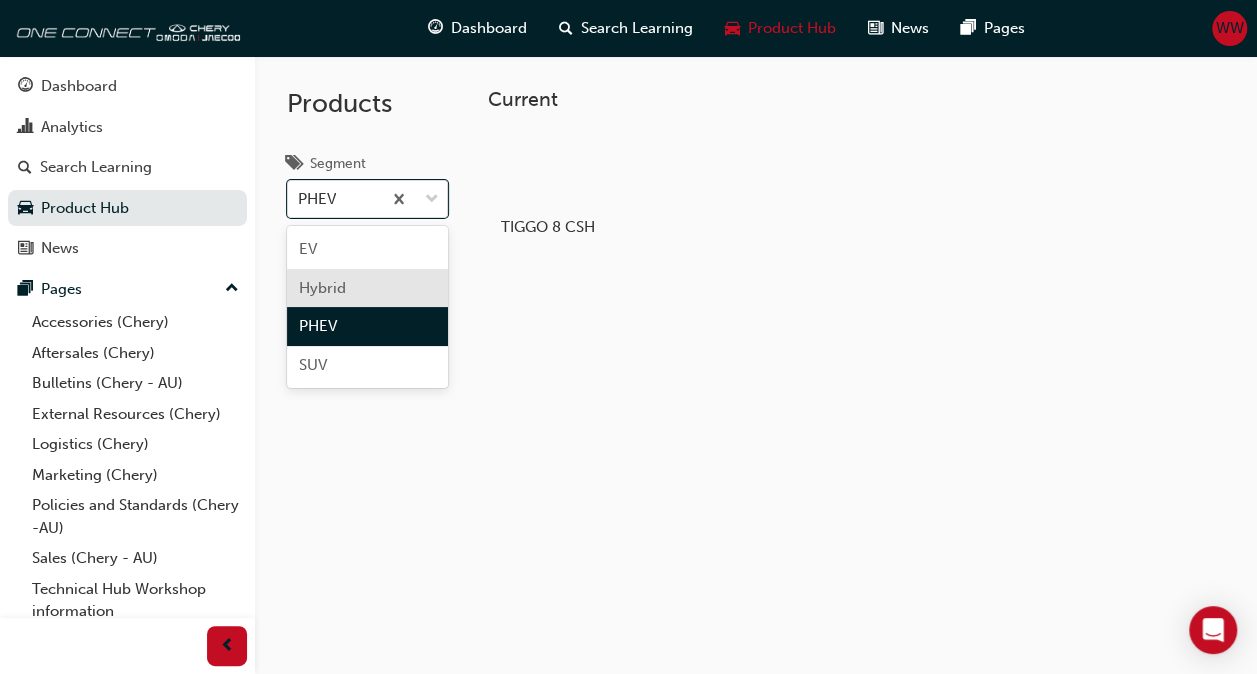 click on "Hybrid" at bounding box center [322, 288] 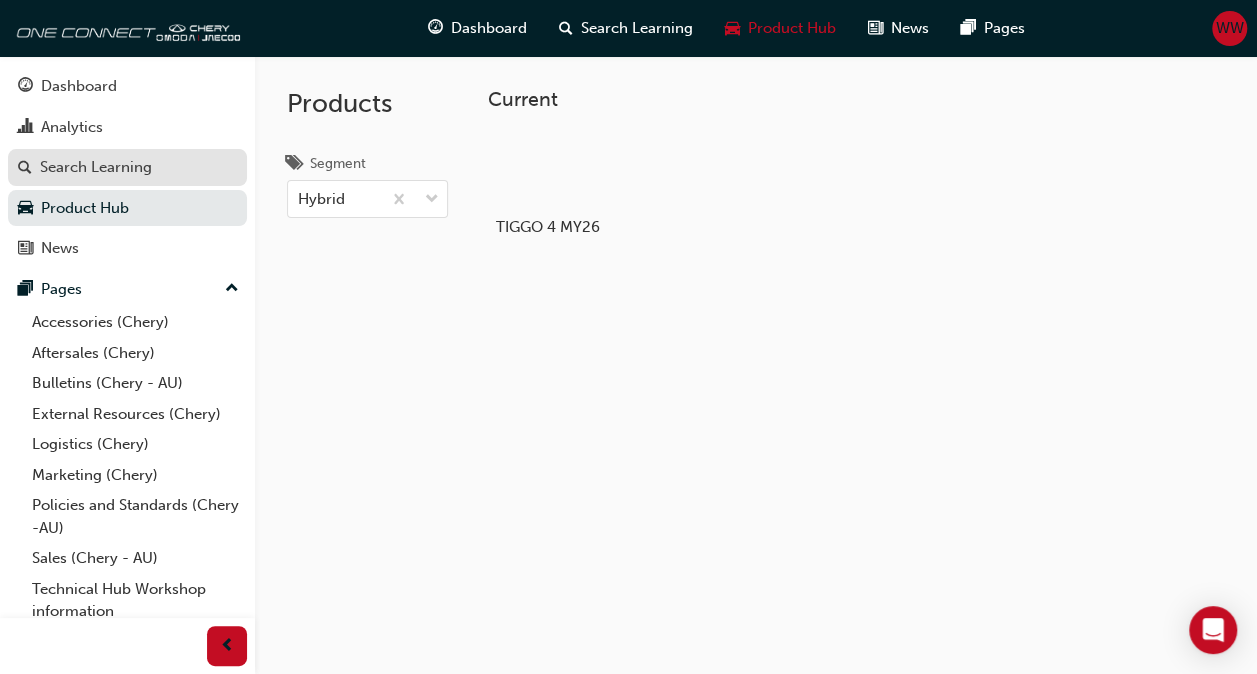 click on "Search Learning" at bounding box center (96, 167) 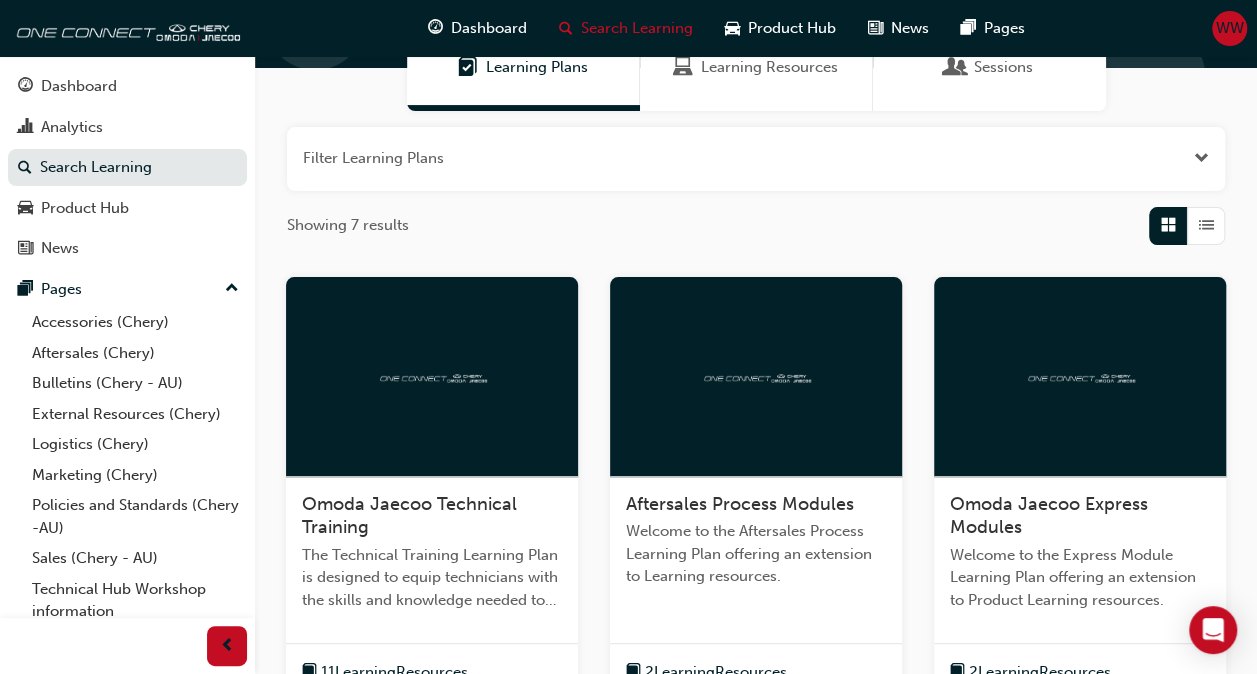 scroll, scrollTop: 0, scrollLeft: 0, axis: both 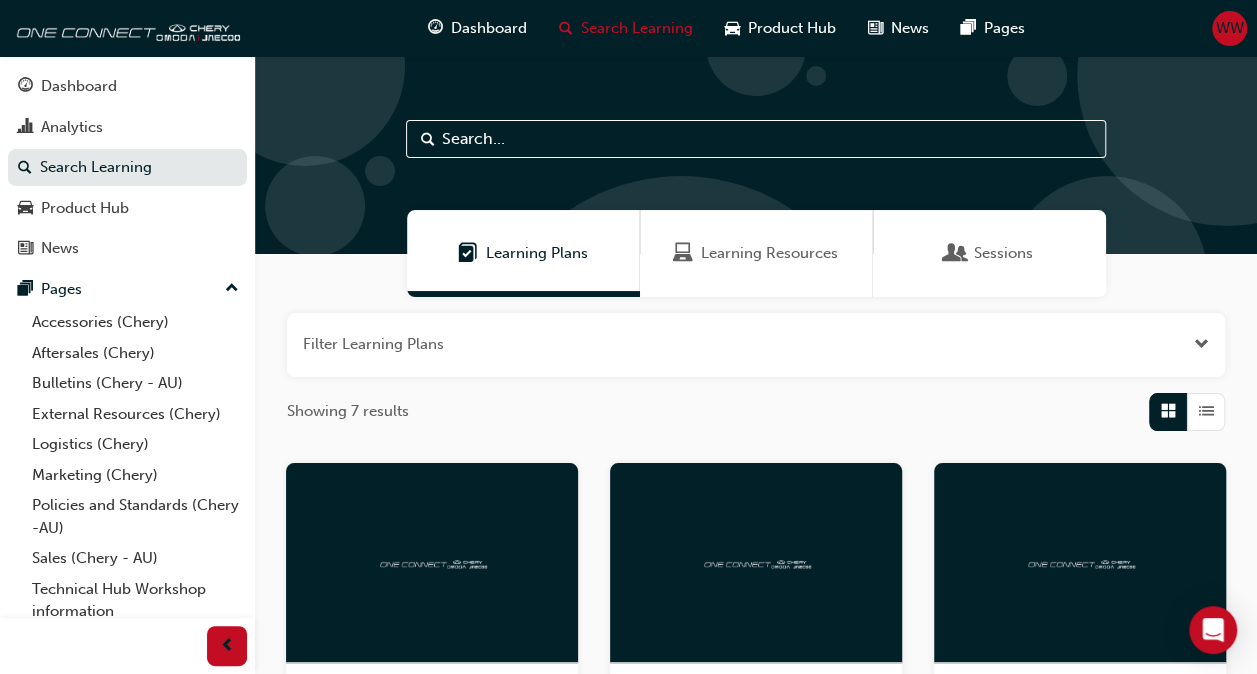 click at bounding box center (683, 253) 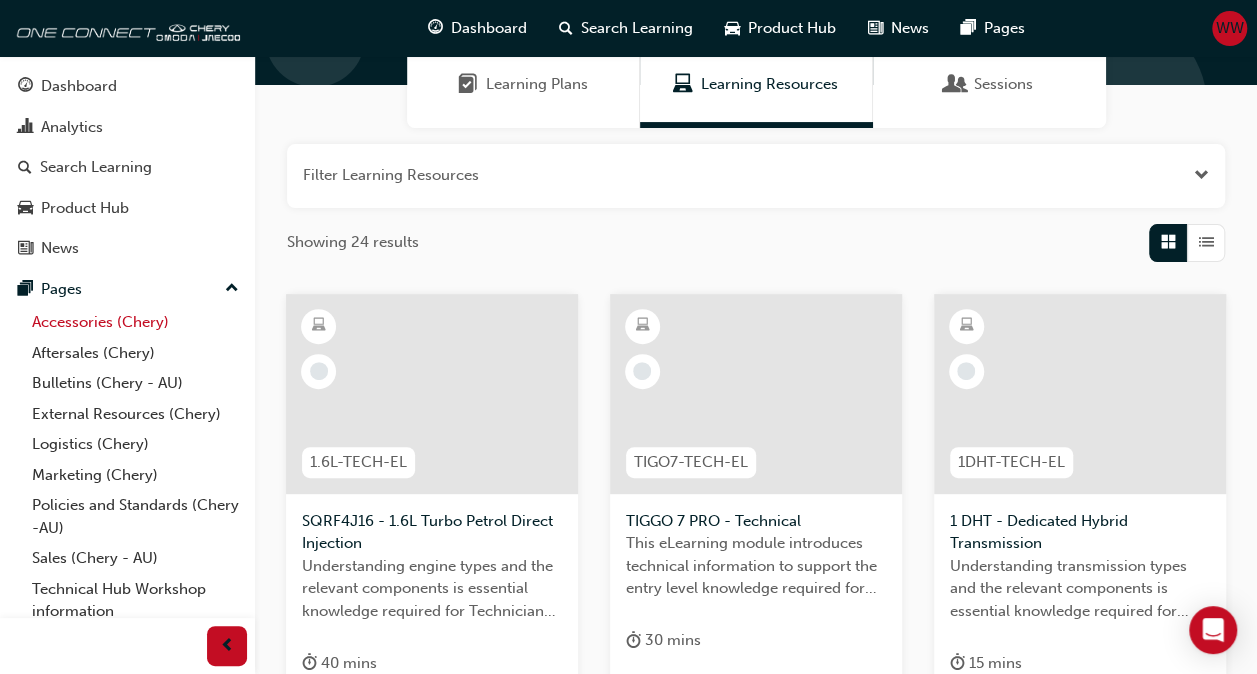scroll, scrollTop: 0, scrollLeft: 0, axis: both 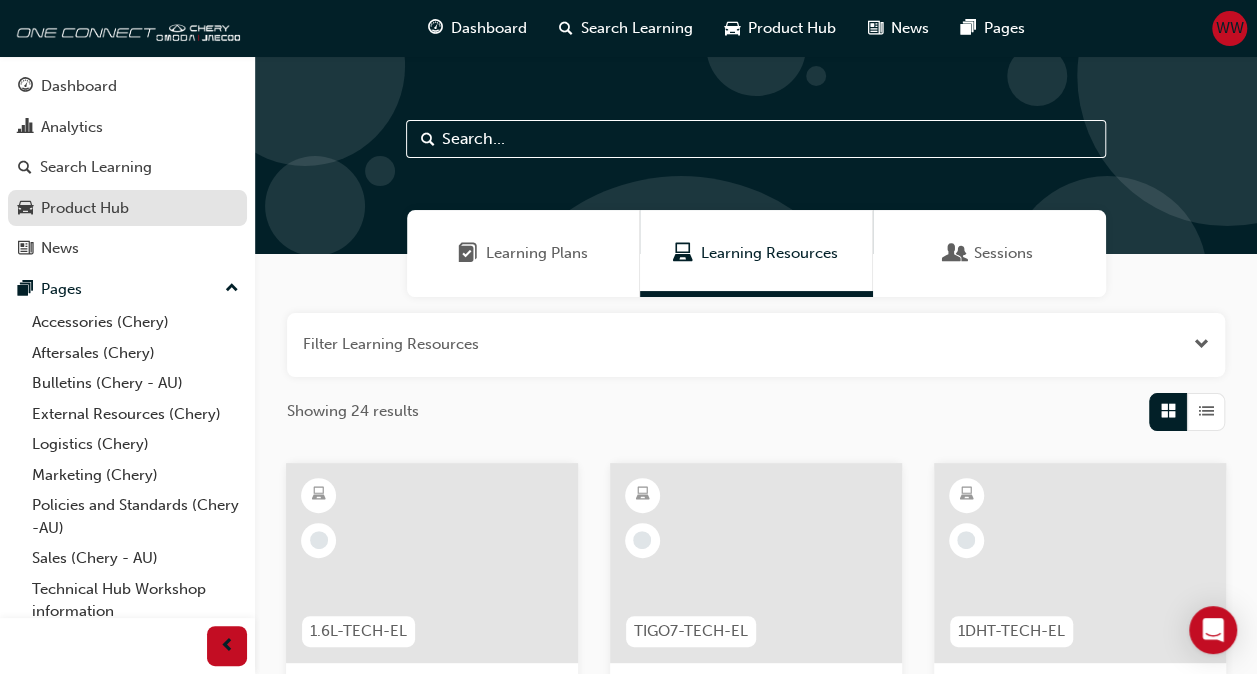 click on "Product Hub" at bounding box center (85, 208) 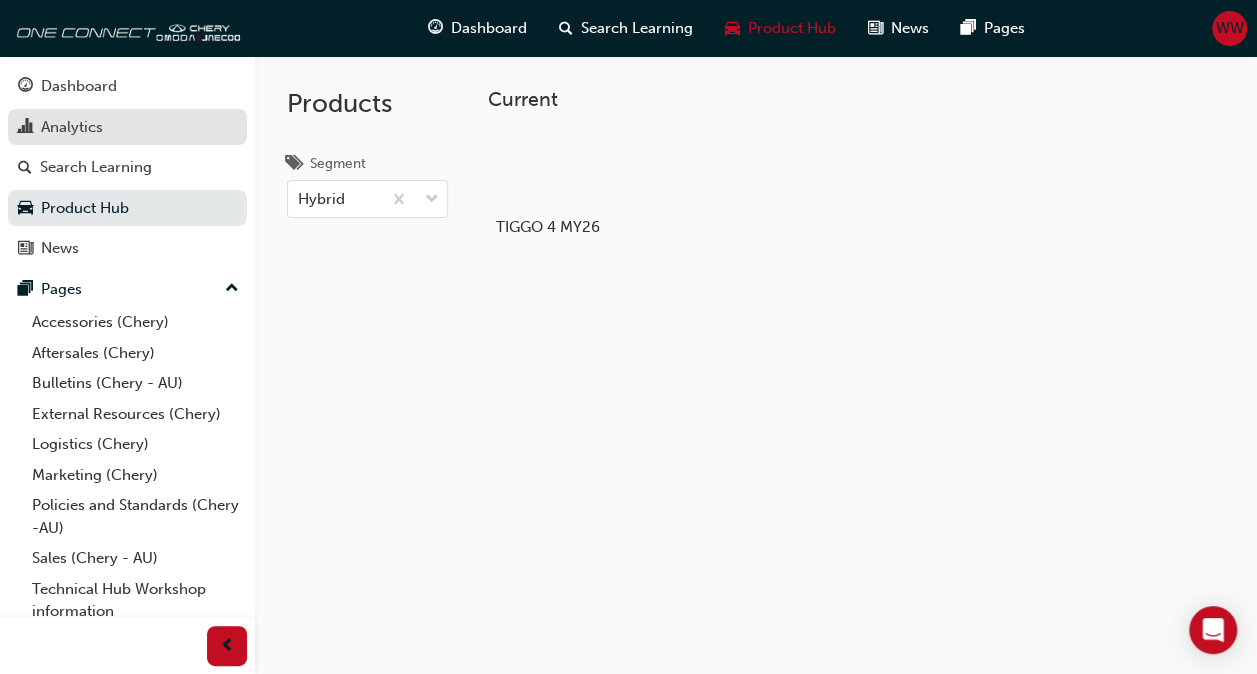 click on "Analytics" at bounding box center [72, 127] 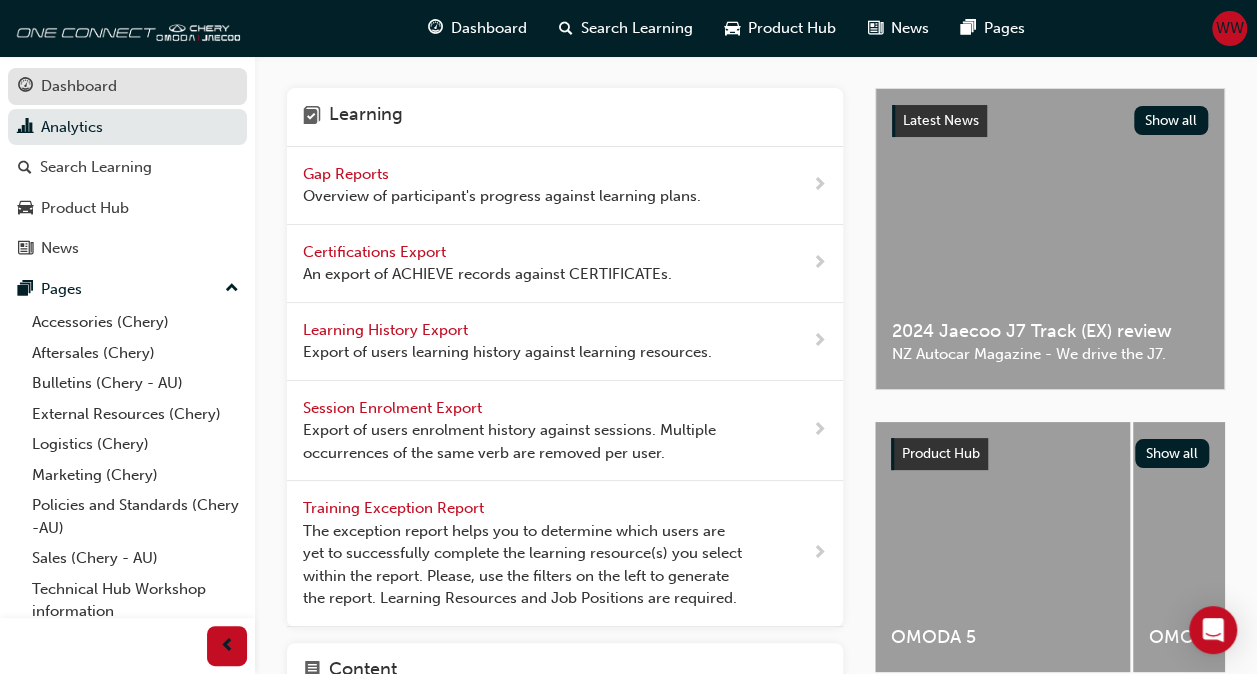 click on "Dashboard" at bounding box center (79, 86) 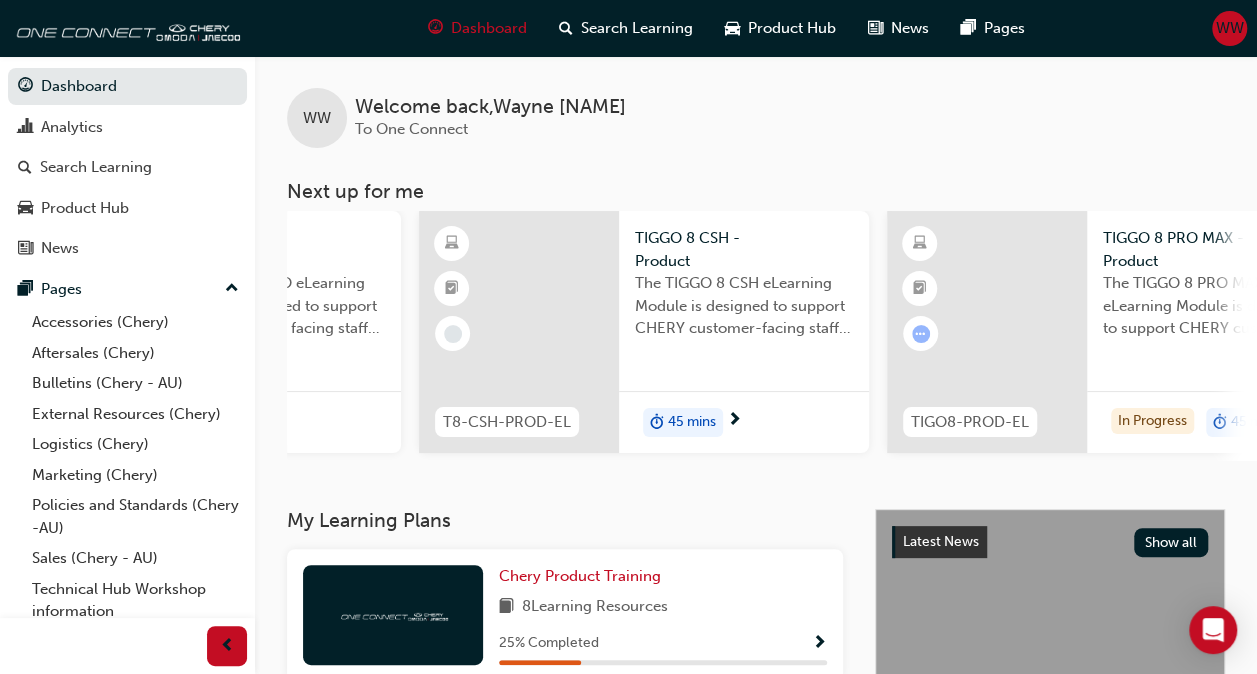 scroll, scrollTop: 0, scrollLeft: 1268, axis: horizontal 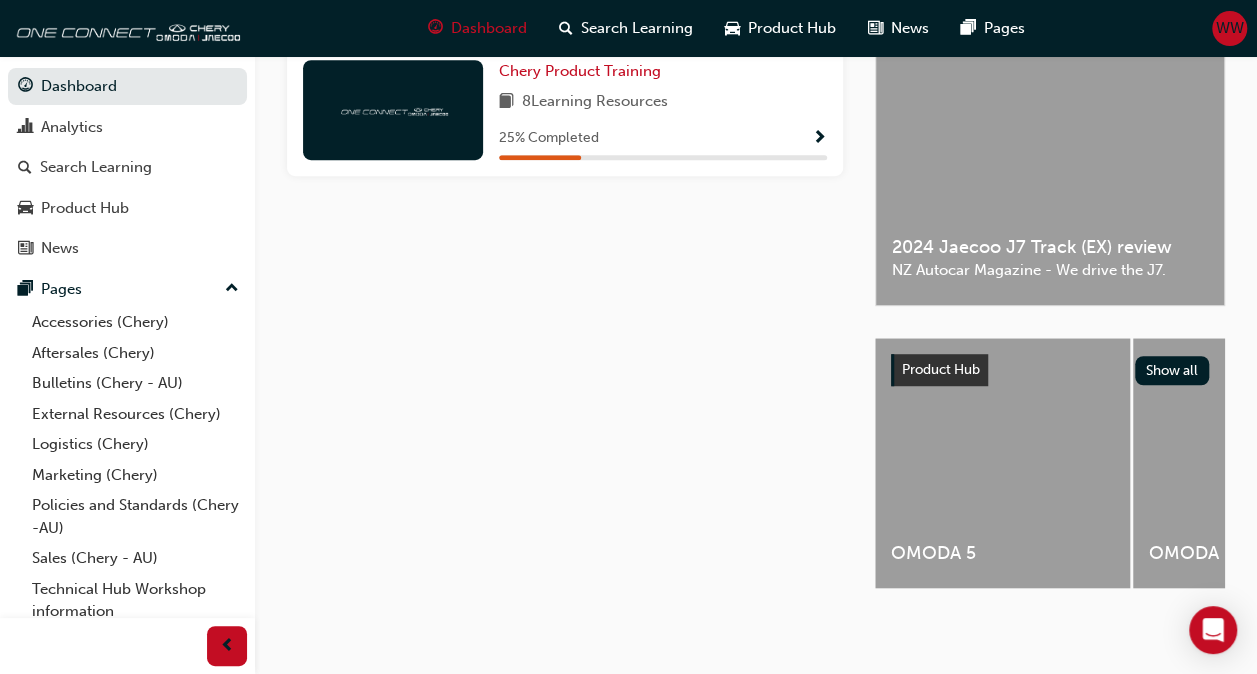 click on "8  Learning Resources" at bounding box center (663, 102) 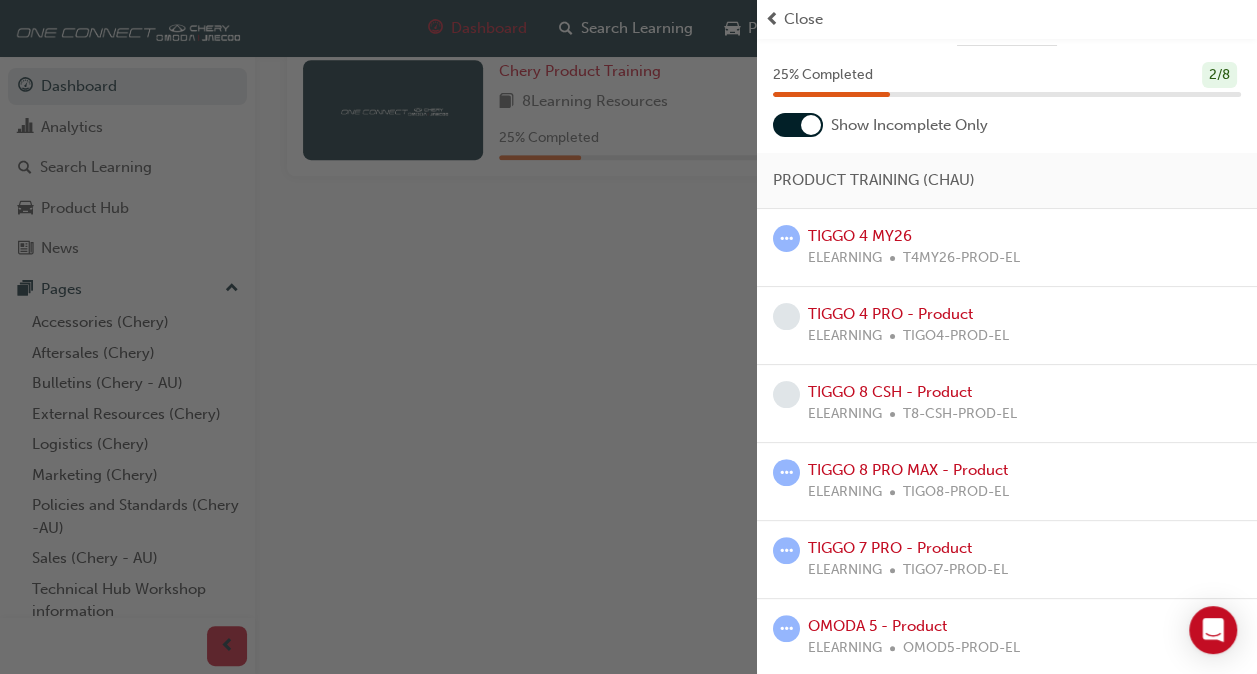 scroll, scrollTop: 0, scrollLeft: 0, axis: both 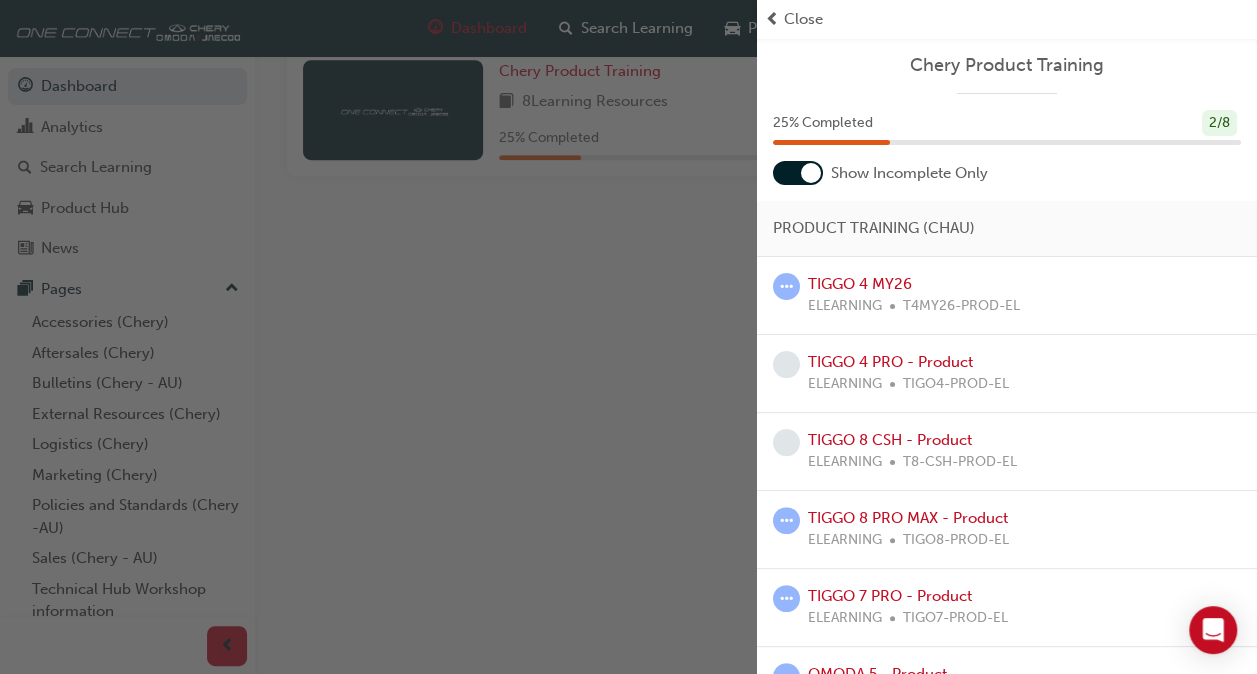 click at bounding box center (378, 337) 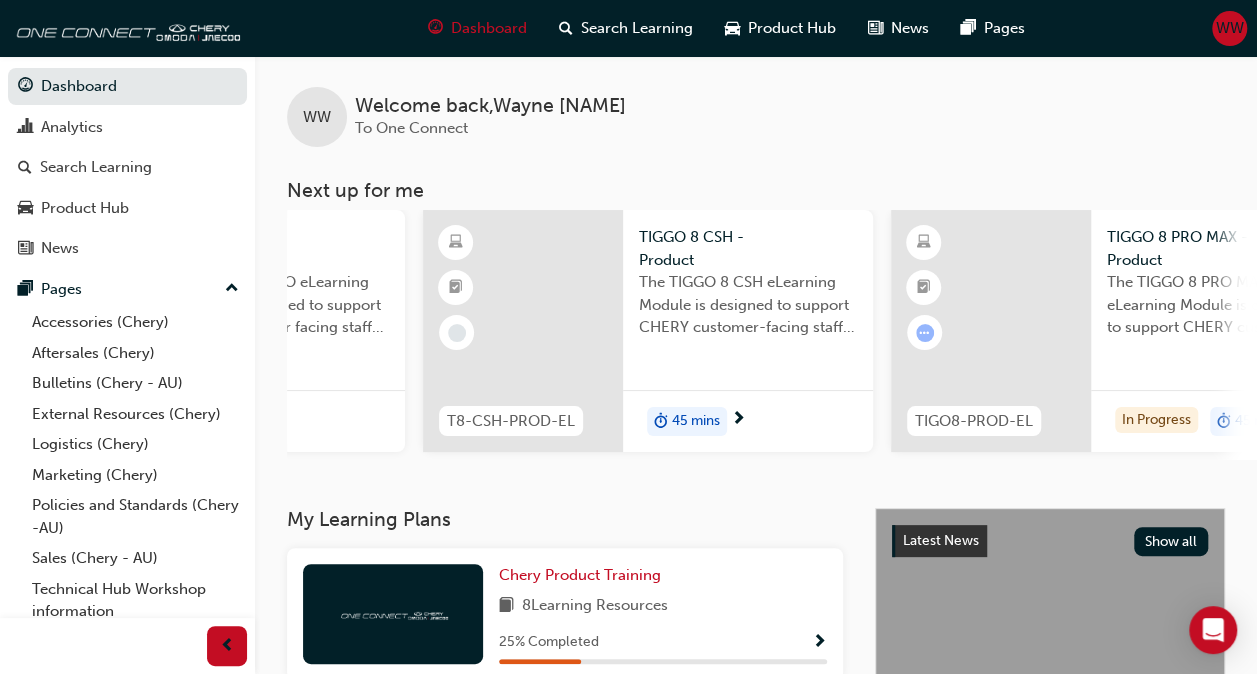 scroll, scrollTop: 0, scrollLeft: 0, axis: both 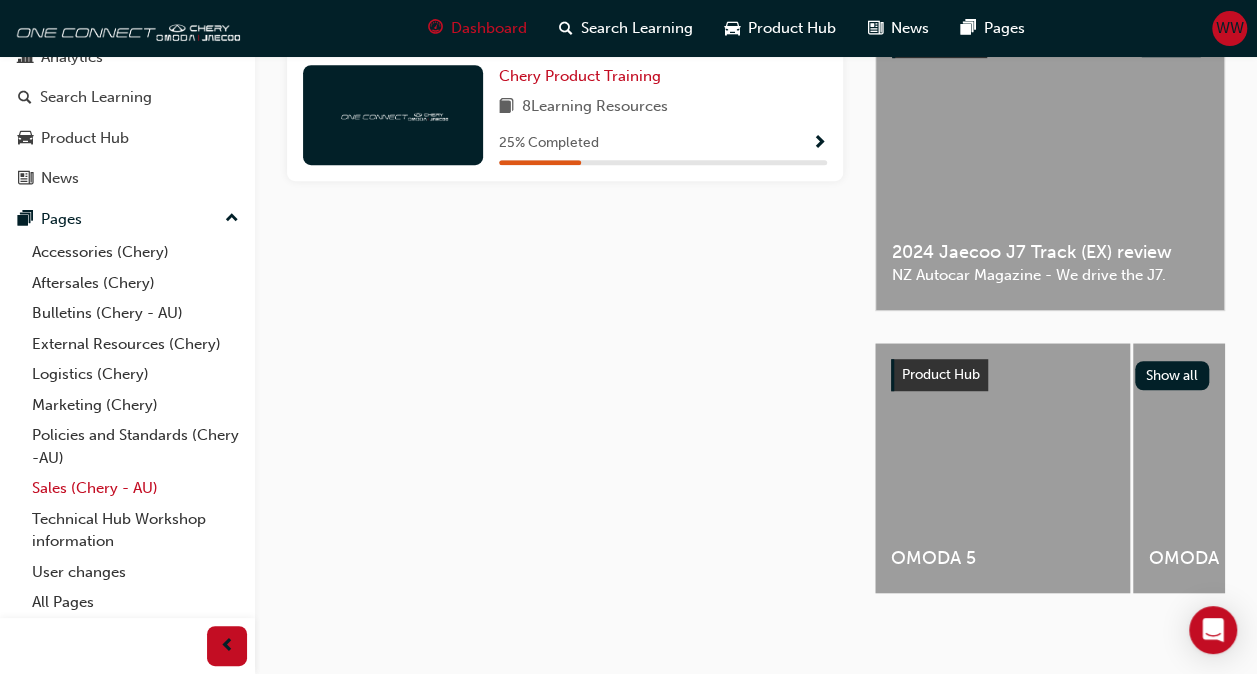 click on "Sales (Chery - AU)" at bounding box center (135, 488) 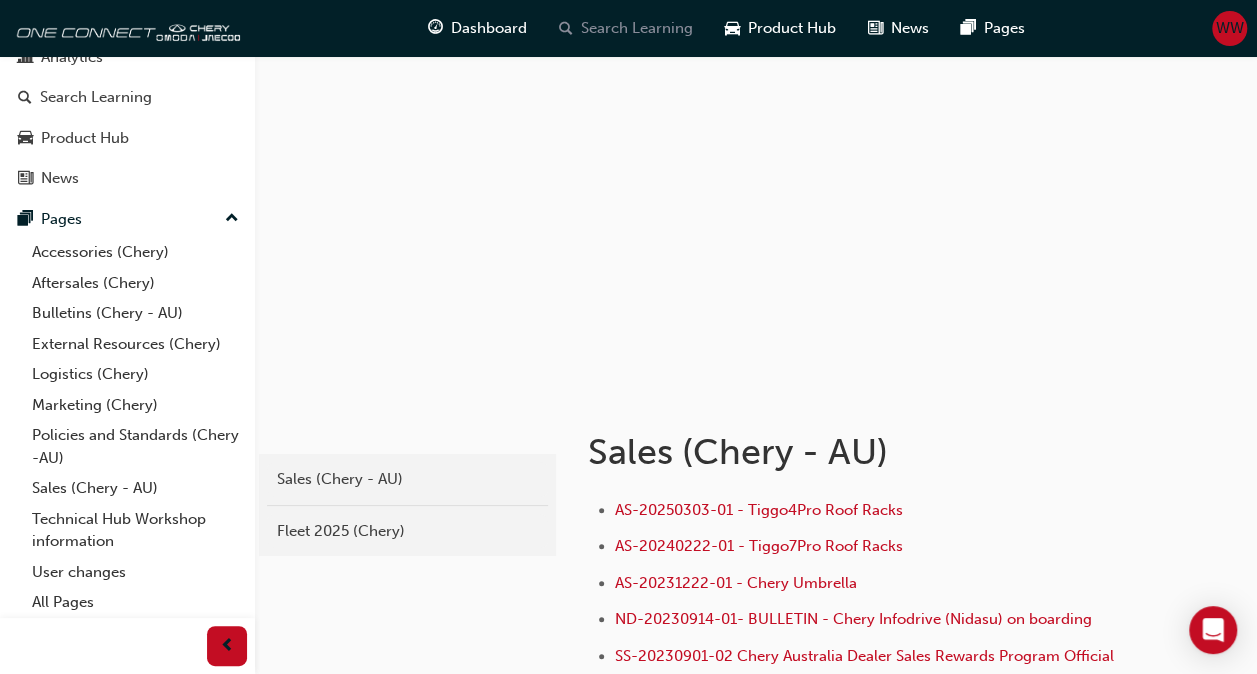 click on "Search Learning" at bounding box center (637, 28) 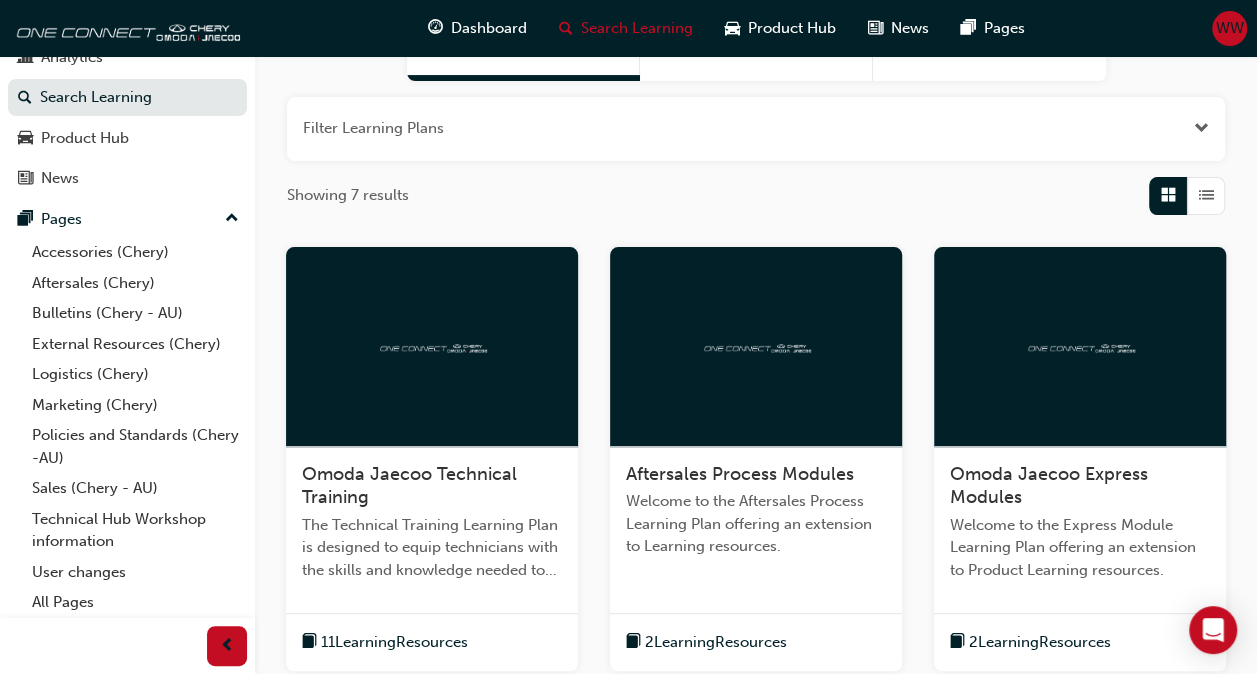 scroll, scrollTop: 0, scrollLeft: 0, axis: both 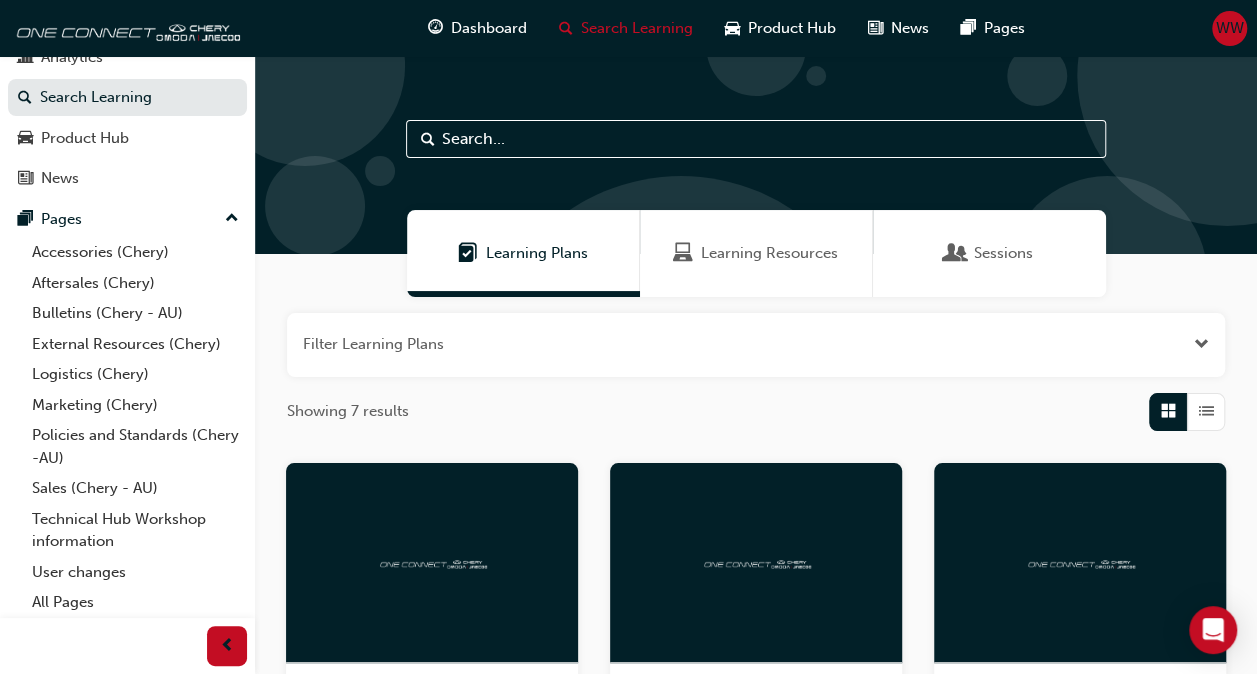 click at bounding box center (756, 139) 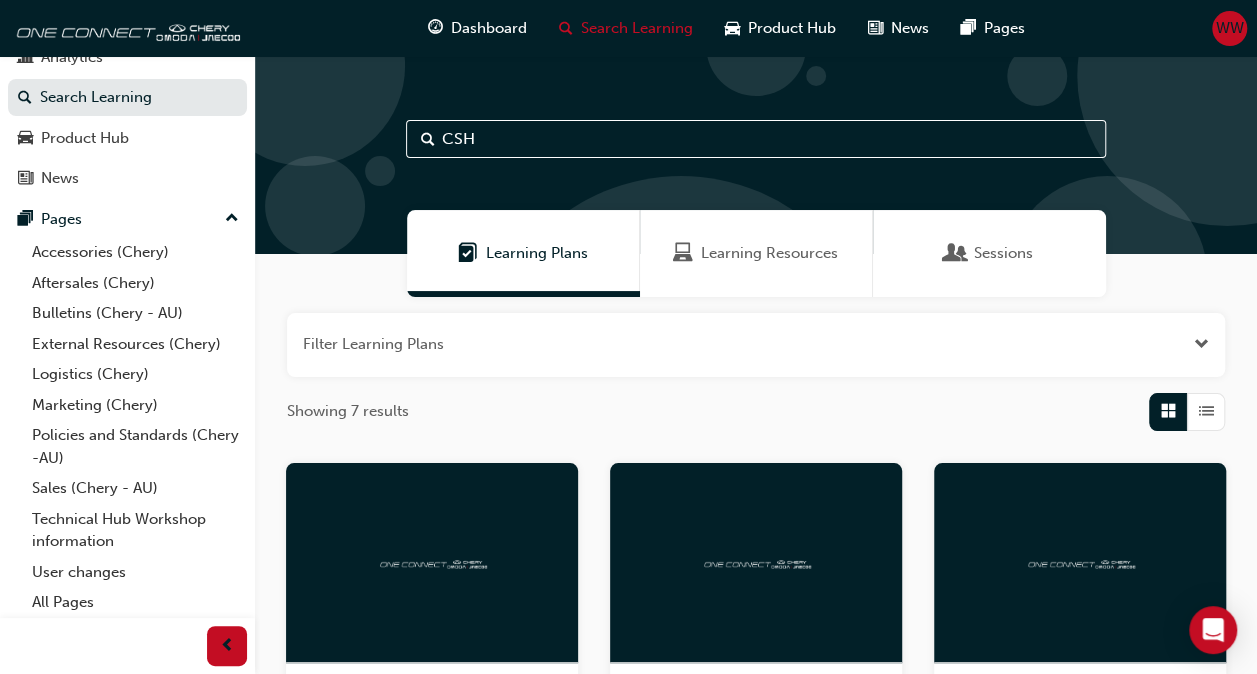 type on "CSH" 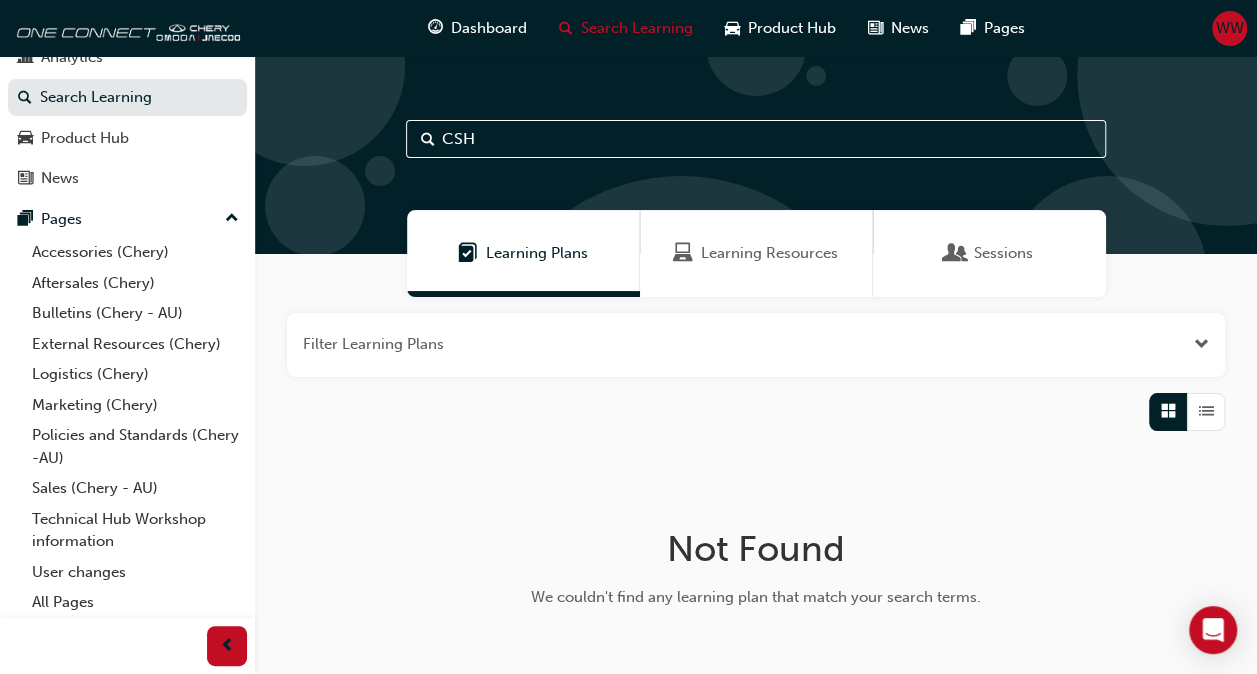 click on "Learning Resources" at bounding box center [769, 253] 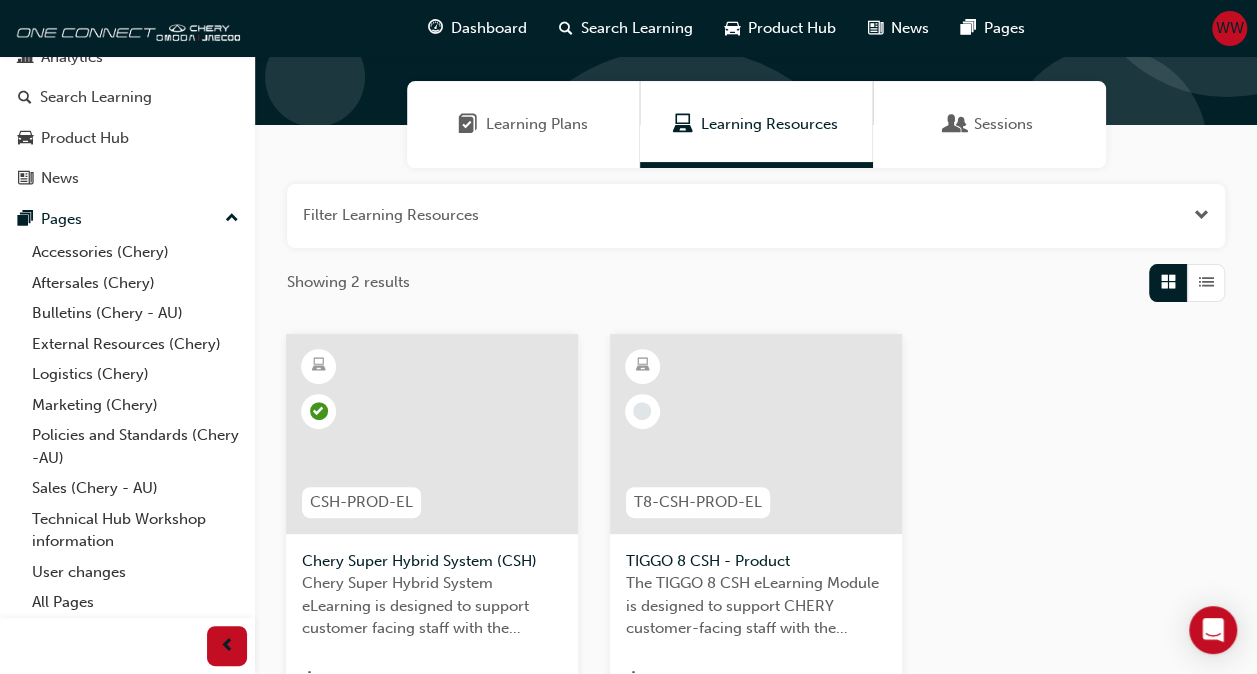 scroll, scrollTop: 300, scrollLeft: 0, axis: vertical 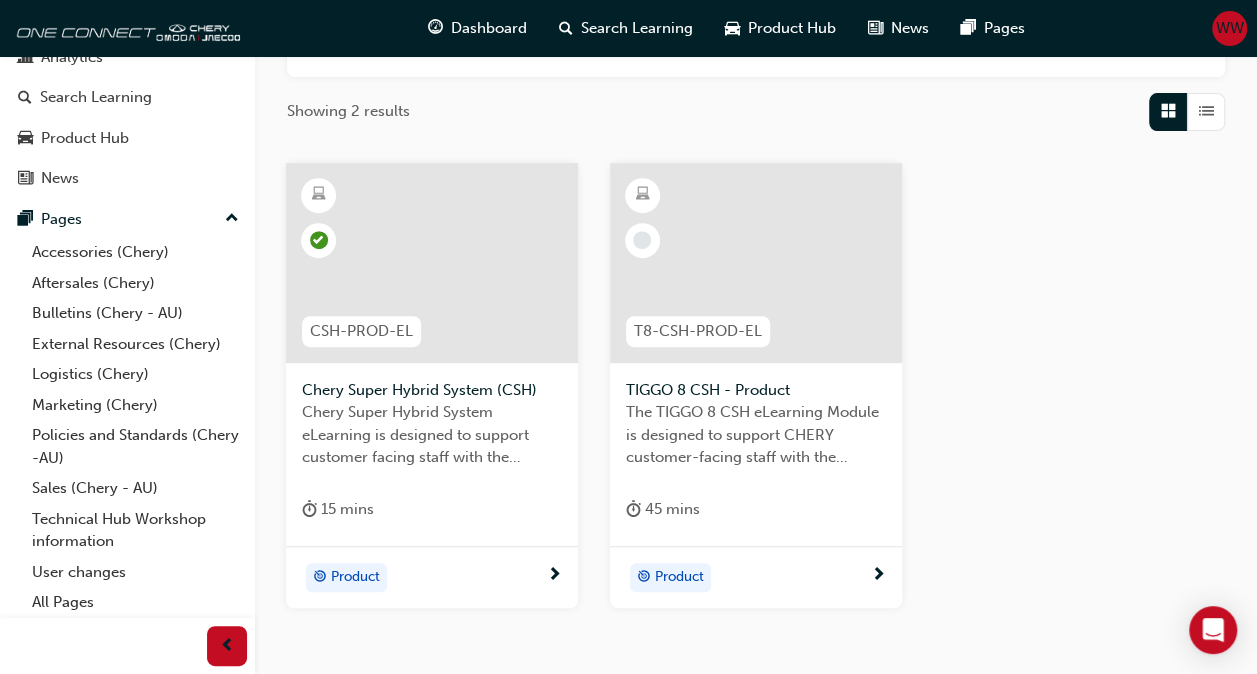 click at bounding box center (432, 263) 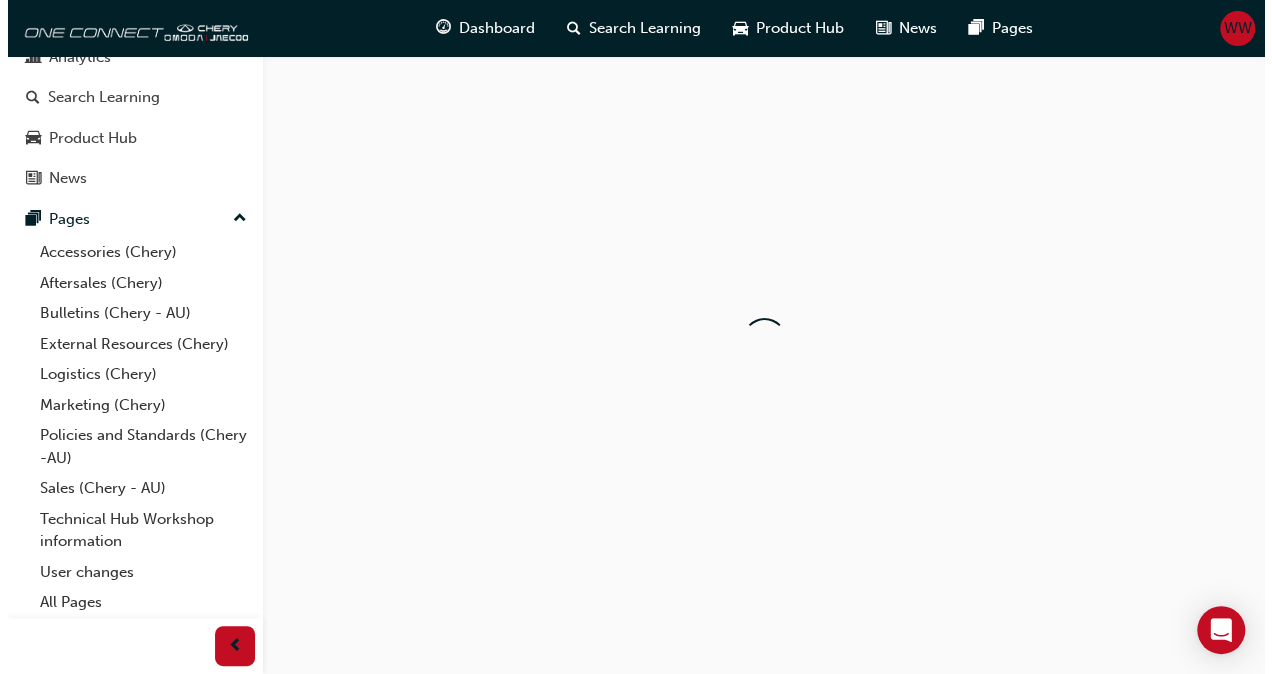 scroll, scrollTop: 0, scrollLeft: 0, axis: both 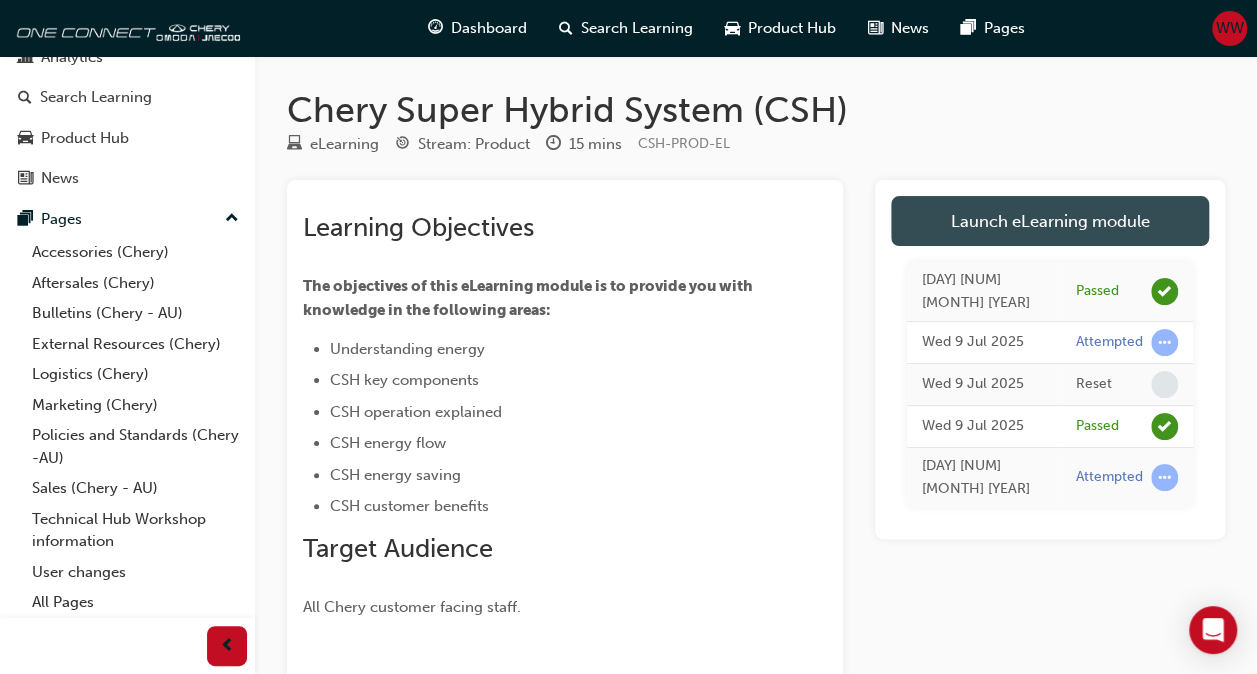 click on "Launch eLearning module" at bounding box center (1050, 221) 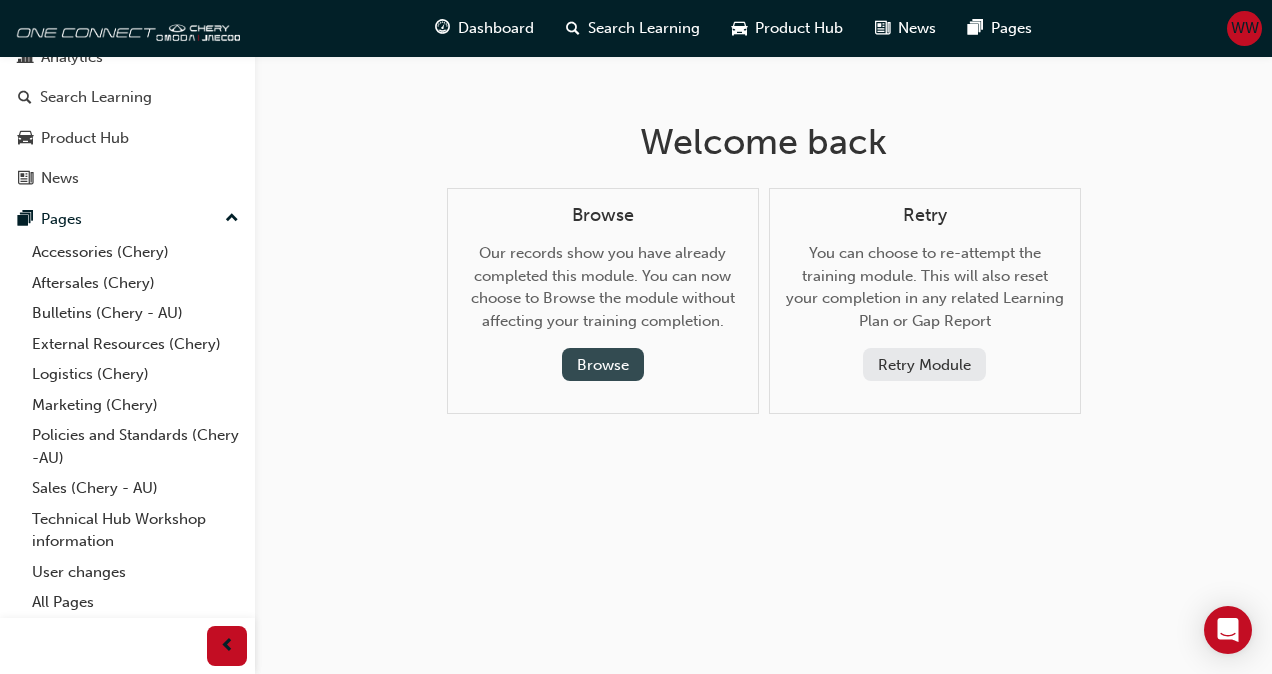 click on "Browse" at bounding box center (603, 364) 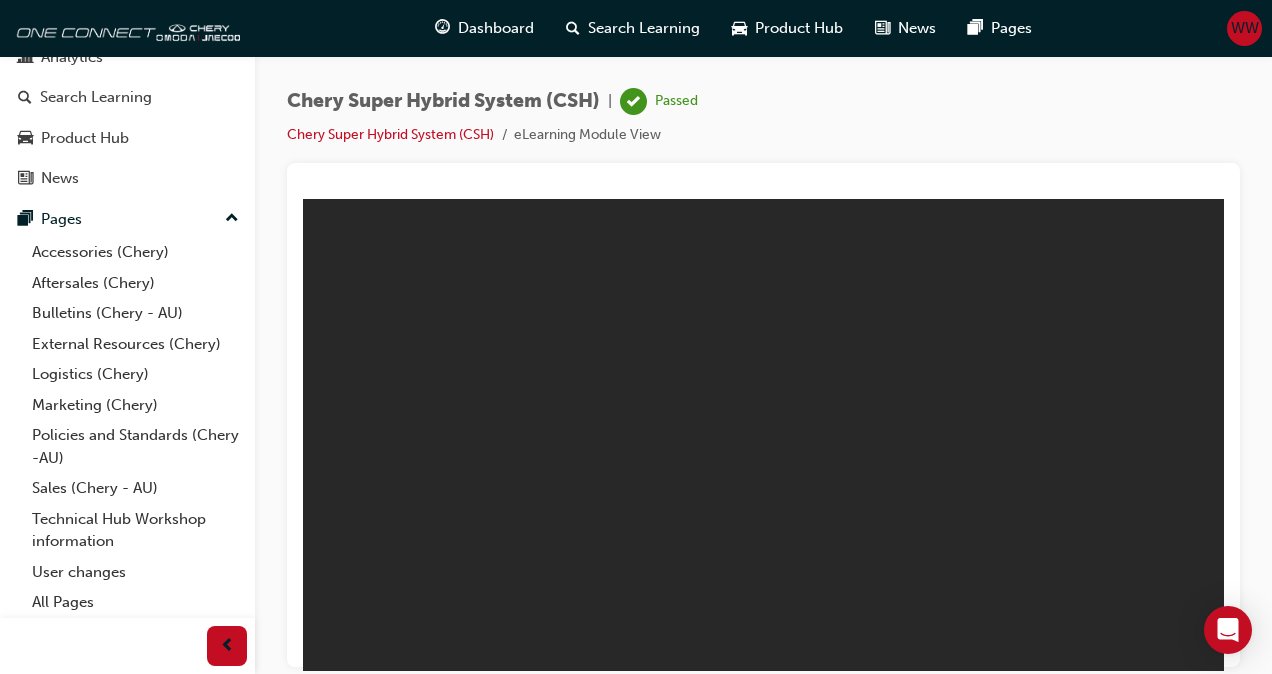 scroll, scrollTop: 0, scrollLeft: 0, axis: both 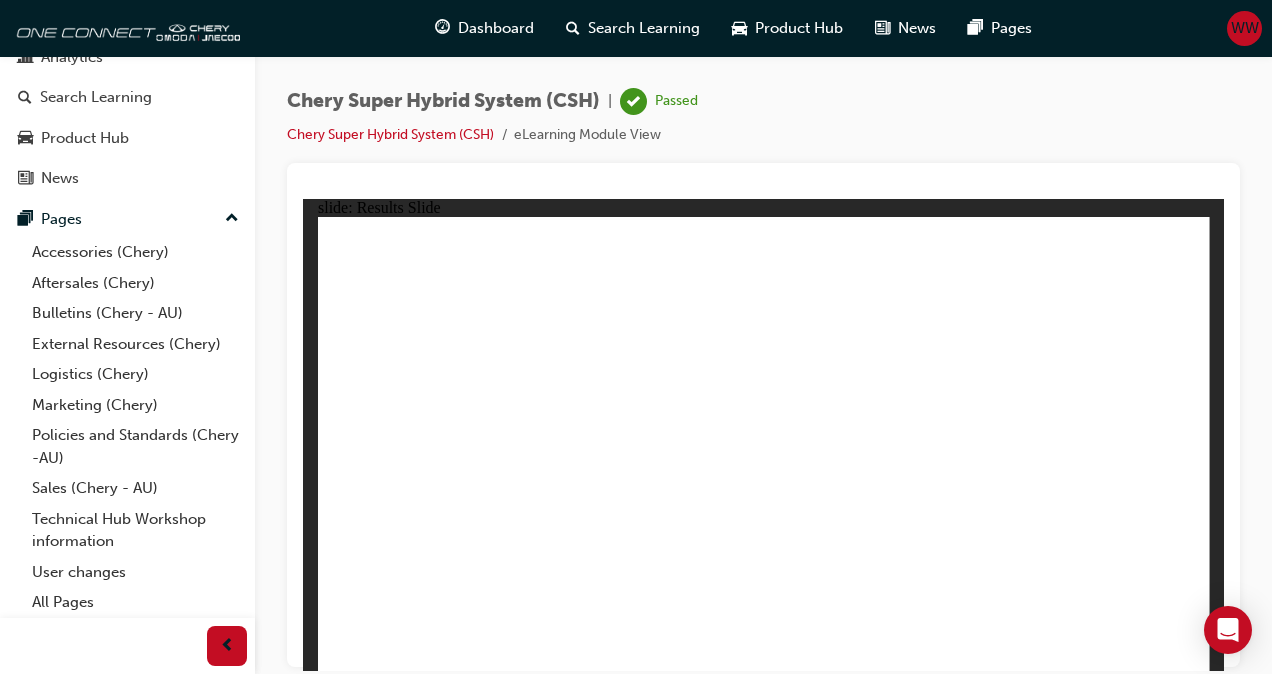 click 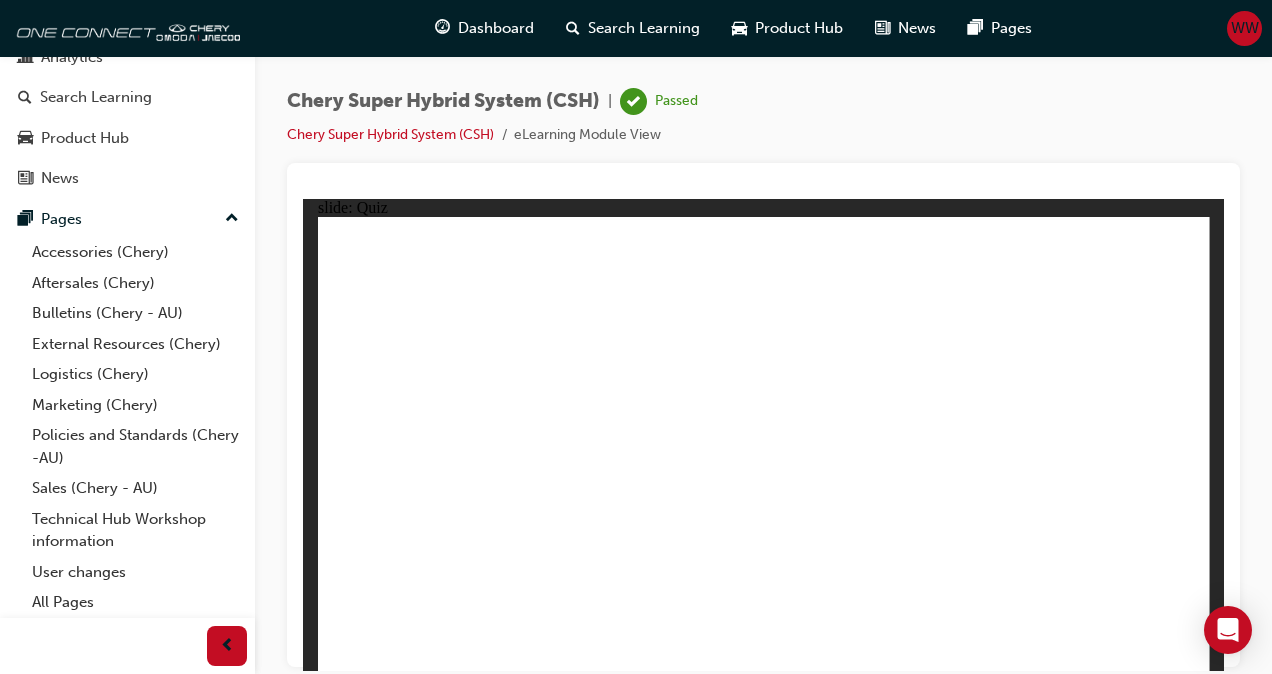 click 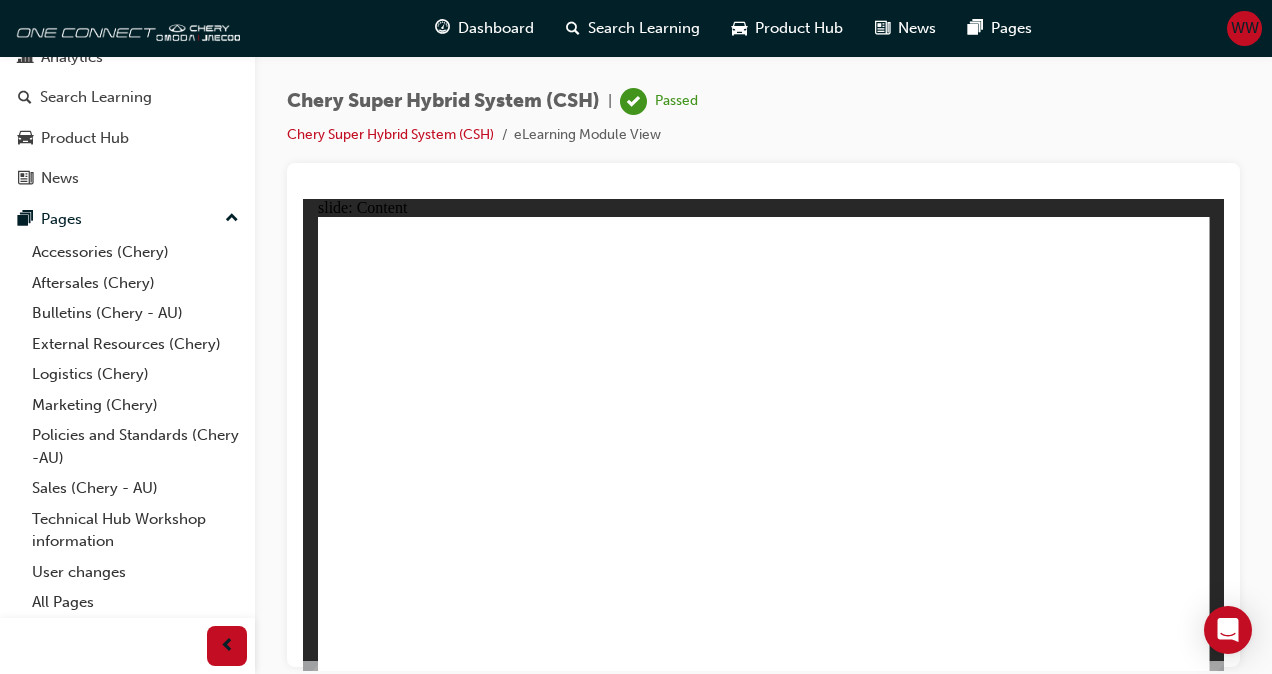 click 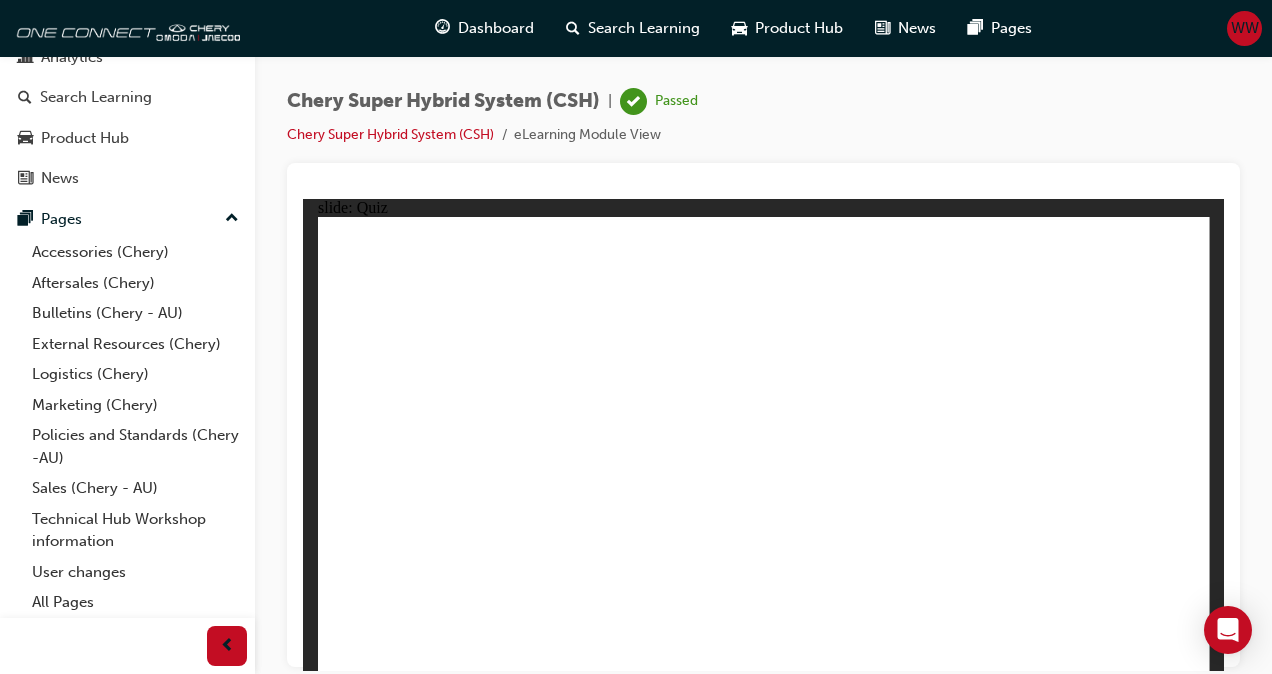click 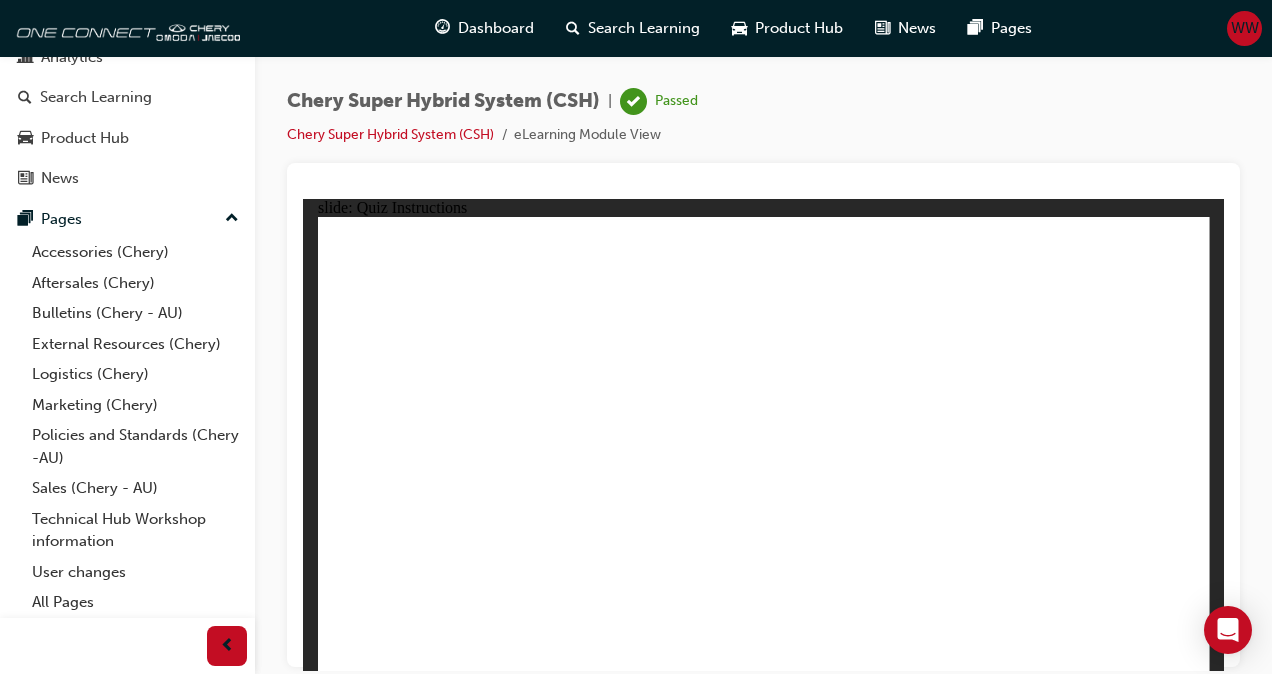 click 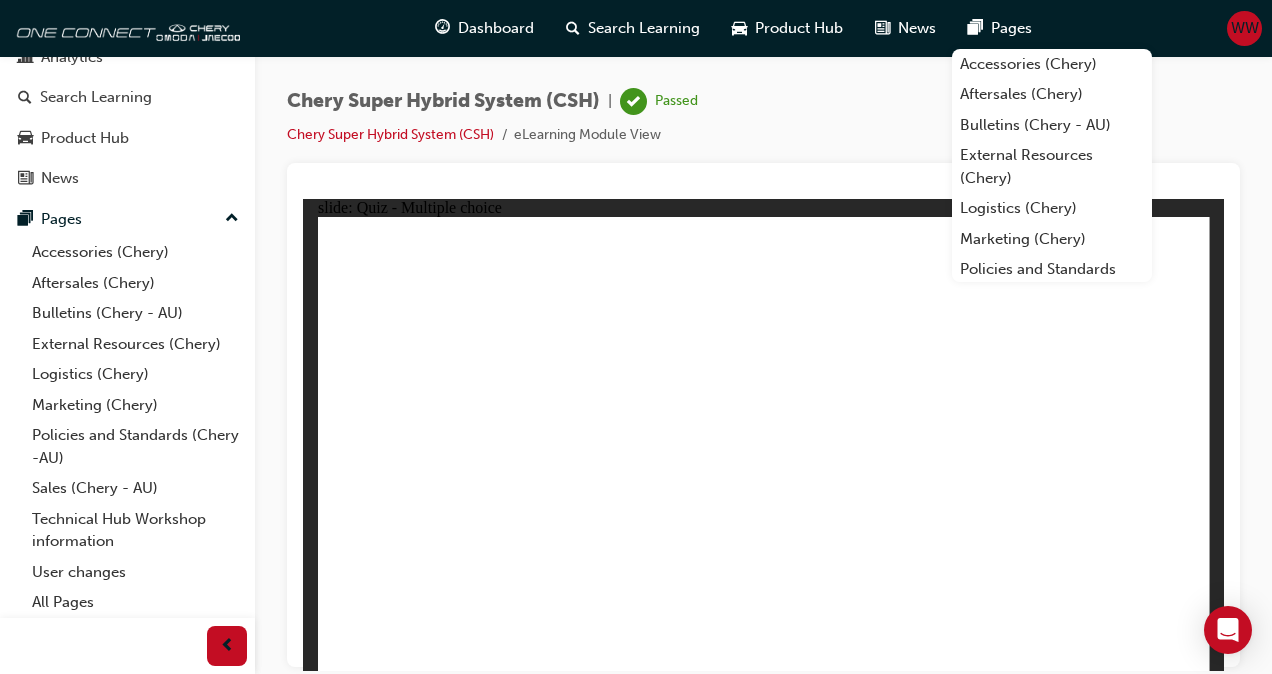 scroll, scrollTop: 70, scrollLeft: 0, axis: vertical 